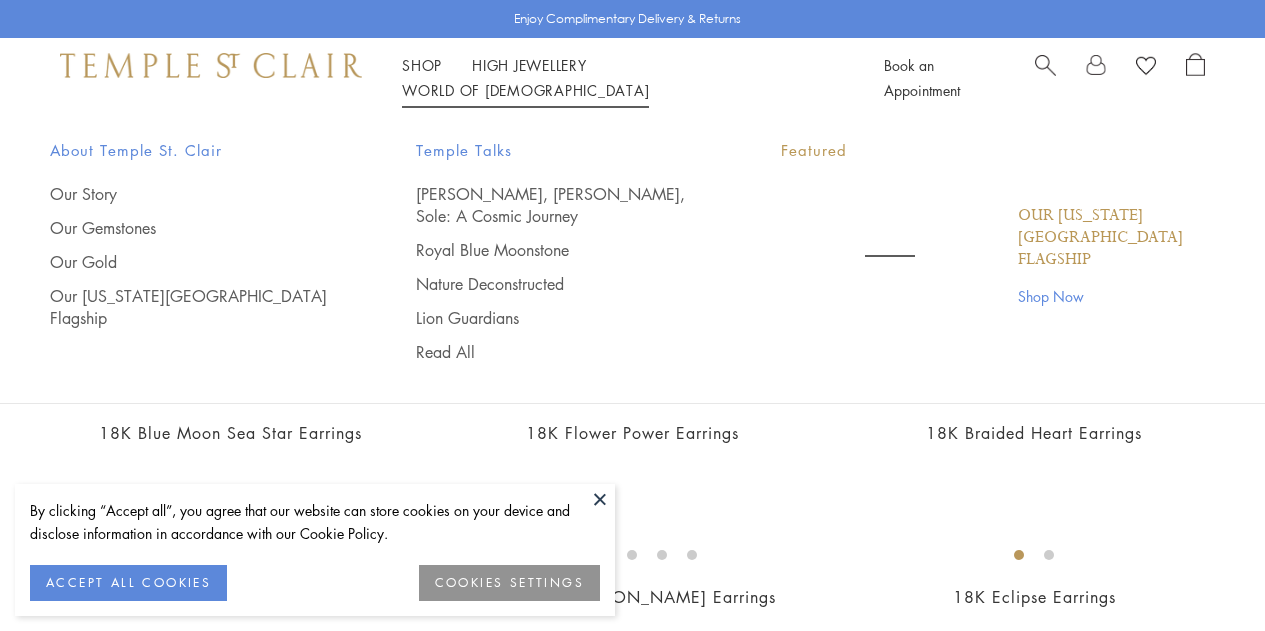 scroll, scrollTop: 412, scrollLeft: 0, axis: vertical 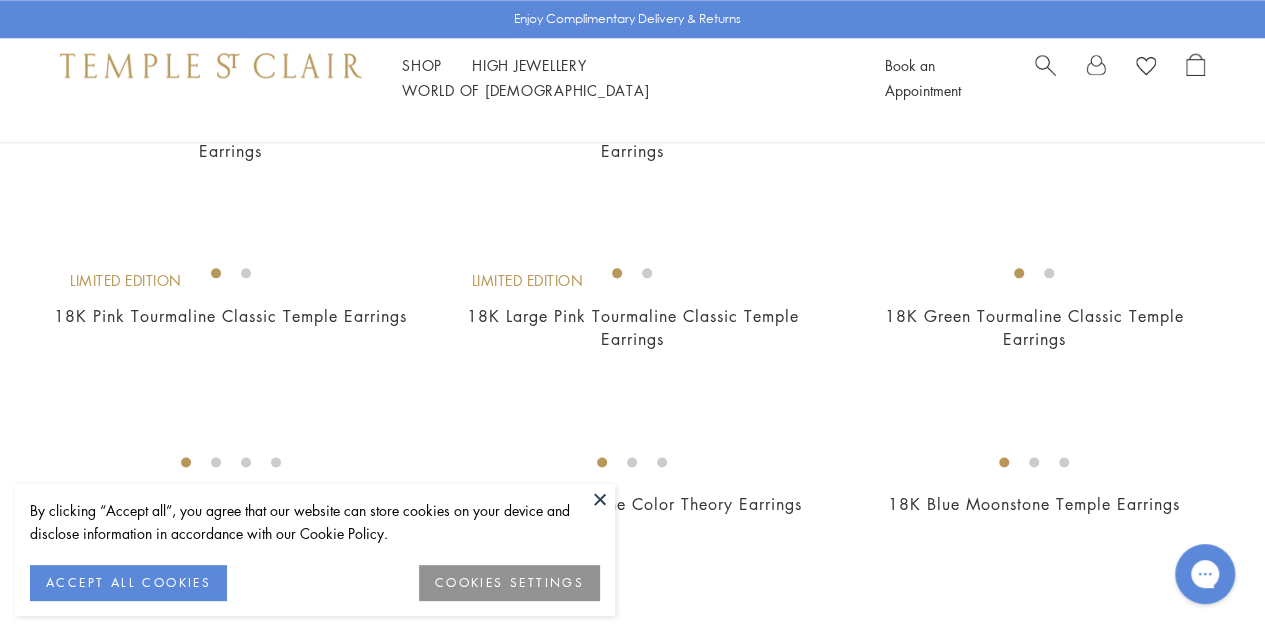 click at bounding box center (600, 499) 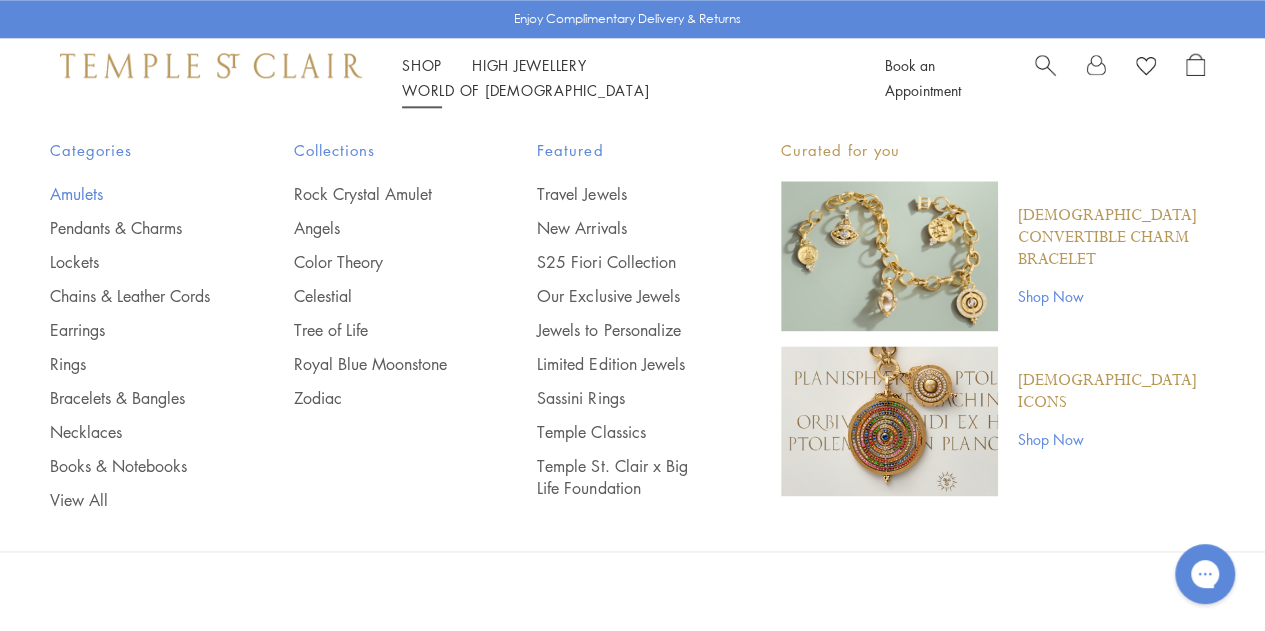 click on "Amulets" at bounding box center [132, 194] 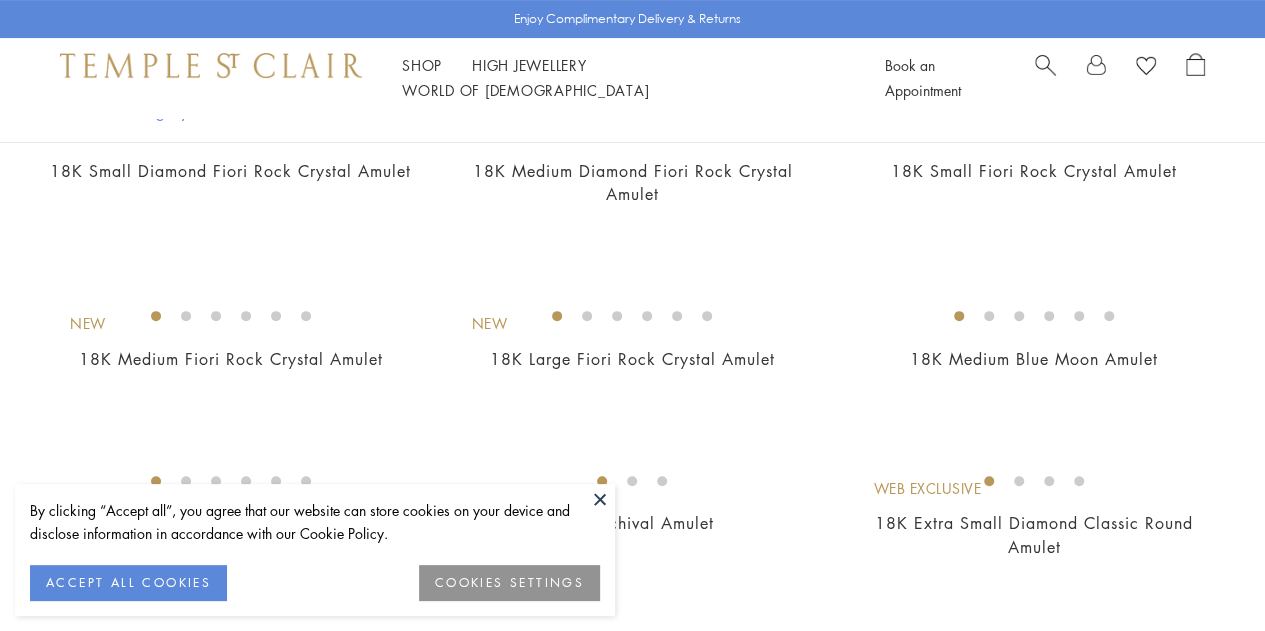 scroll, scrollTop: 414, scrollLeft: 0, axis: vertical 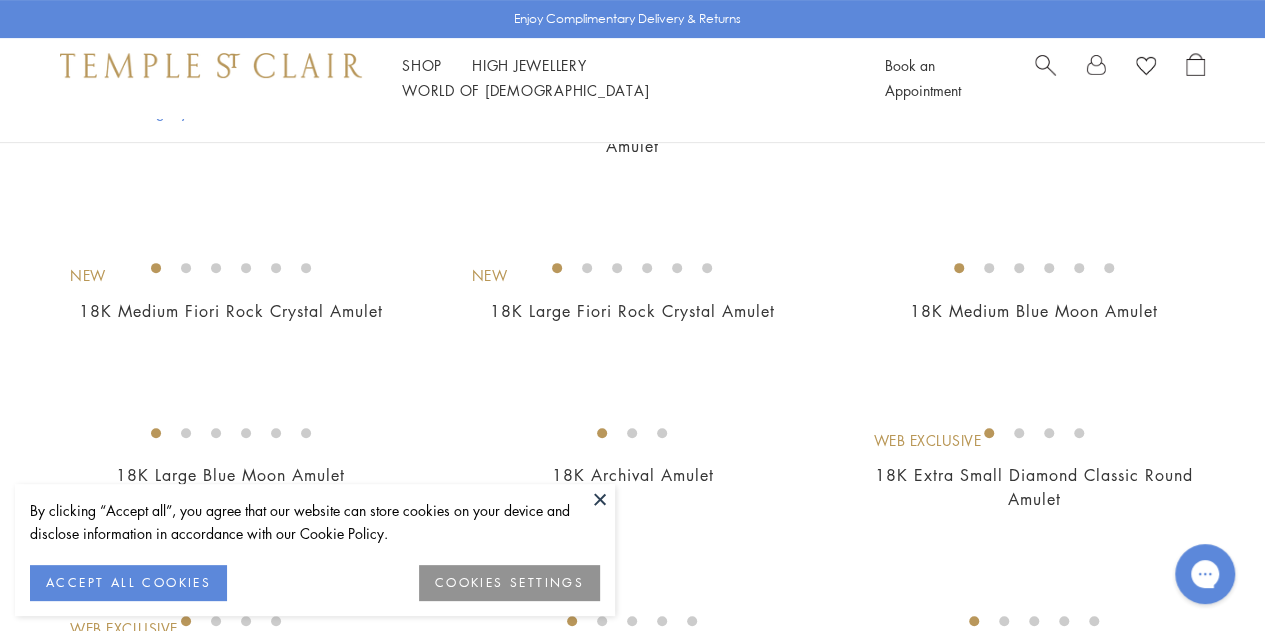 click at bounding box center (600, 499) 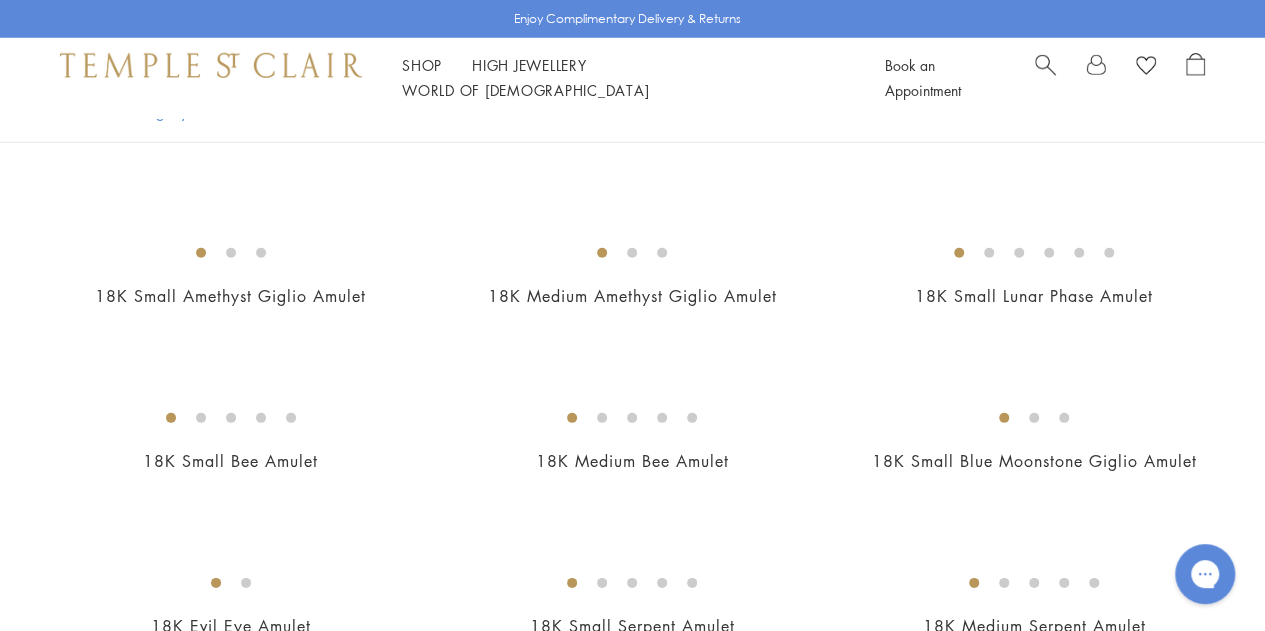 scroll, scrollTop: 2847, scrollLeft: 0, axis: vertical 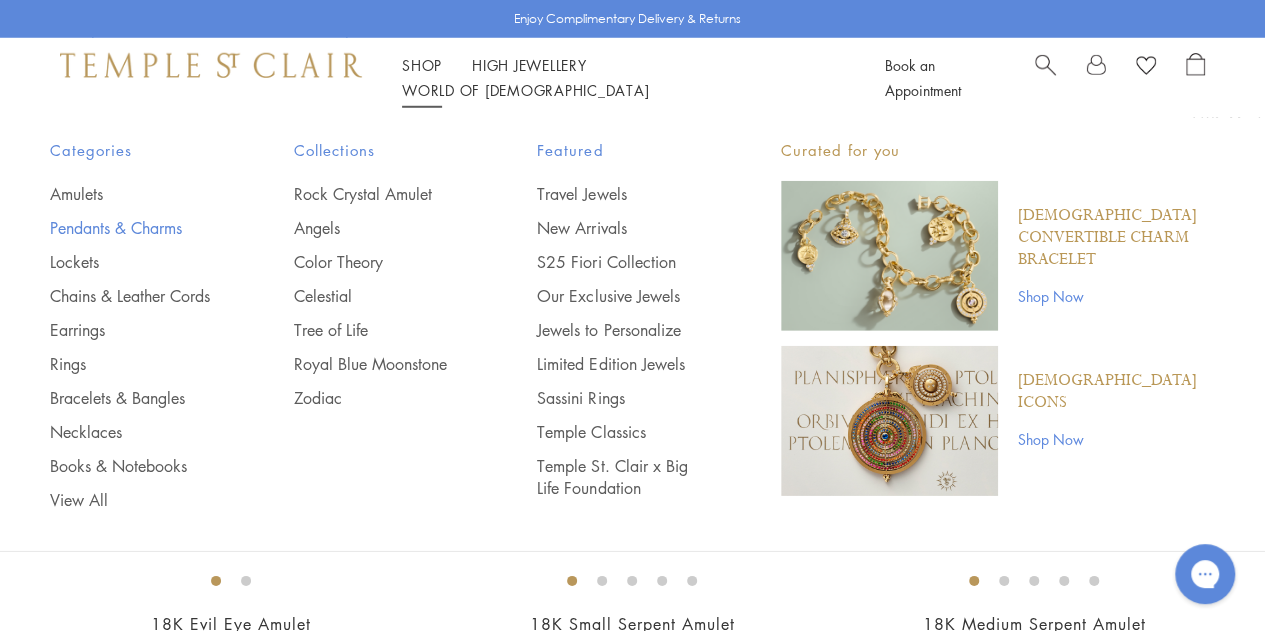 click on "Pendants & Charms" at bounding box center [132, 228] 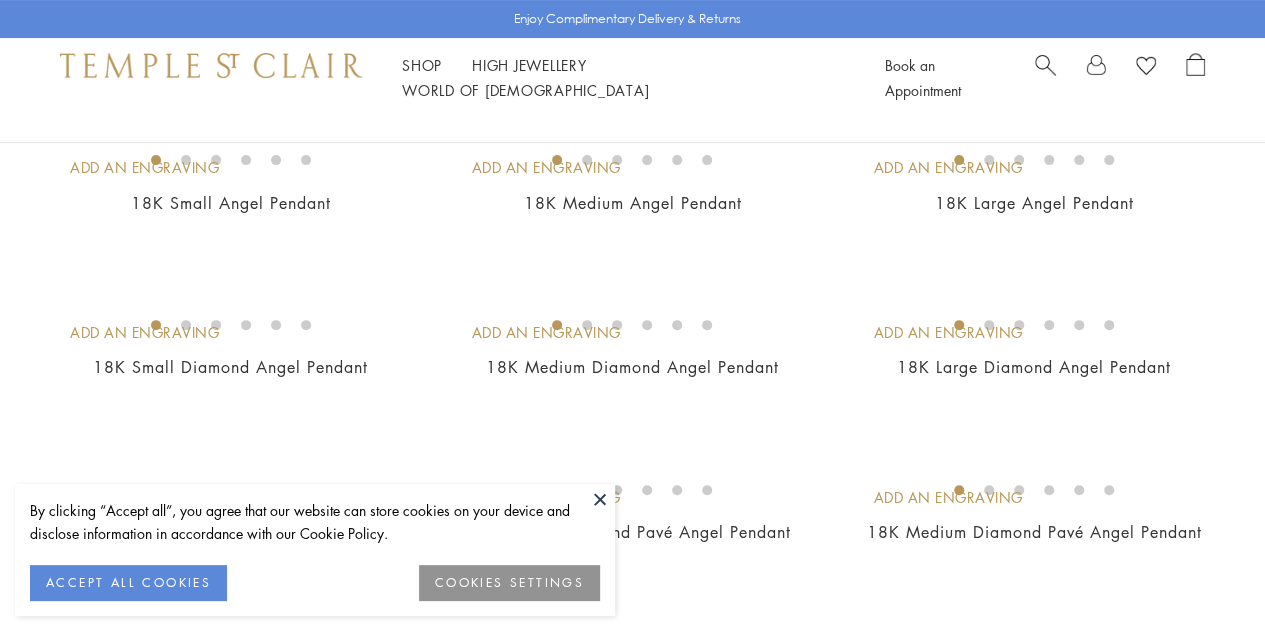 scroll, scrollTop: 256, scrollLeft: 0, axis: vertical 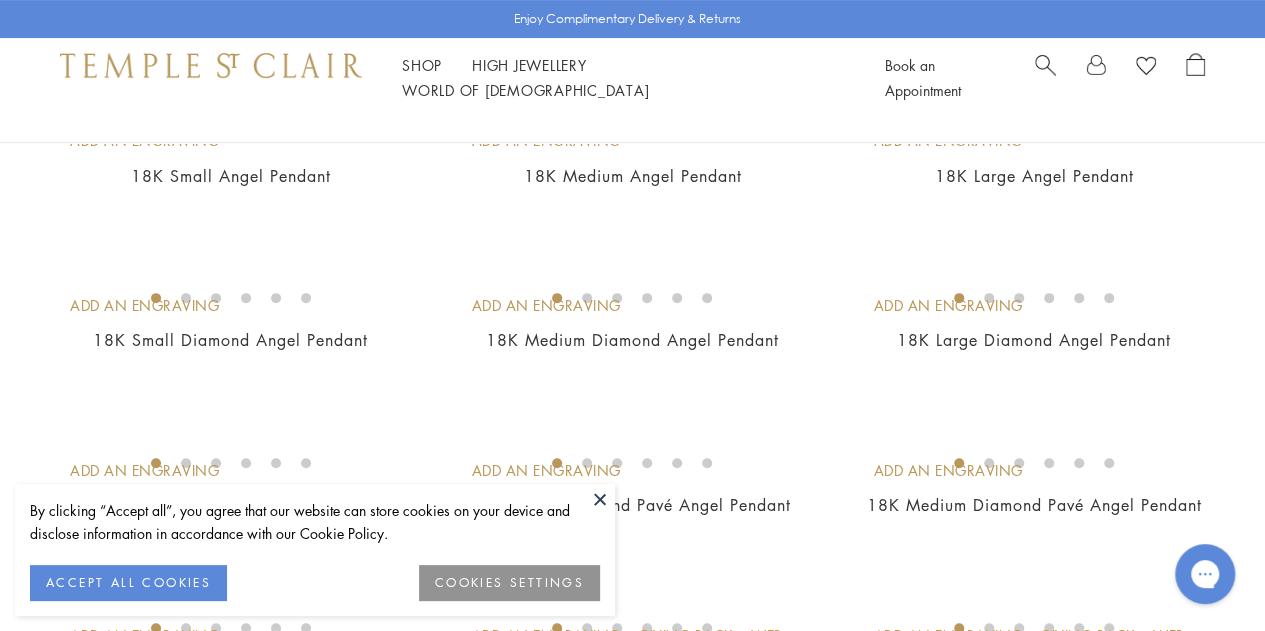 click at bounding box center (600, 499) 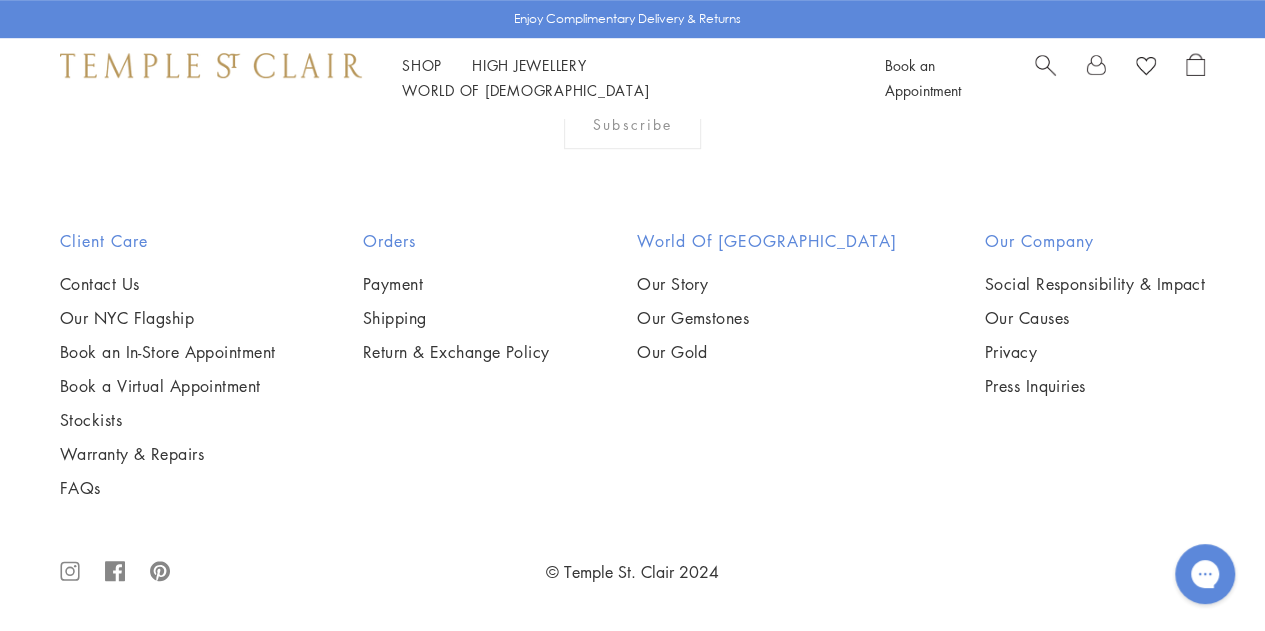 scroll, scrollTop: 8257, scrollLeft: 0, axis: vertical 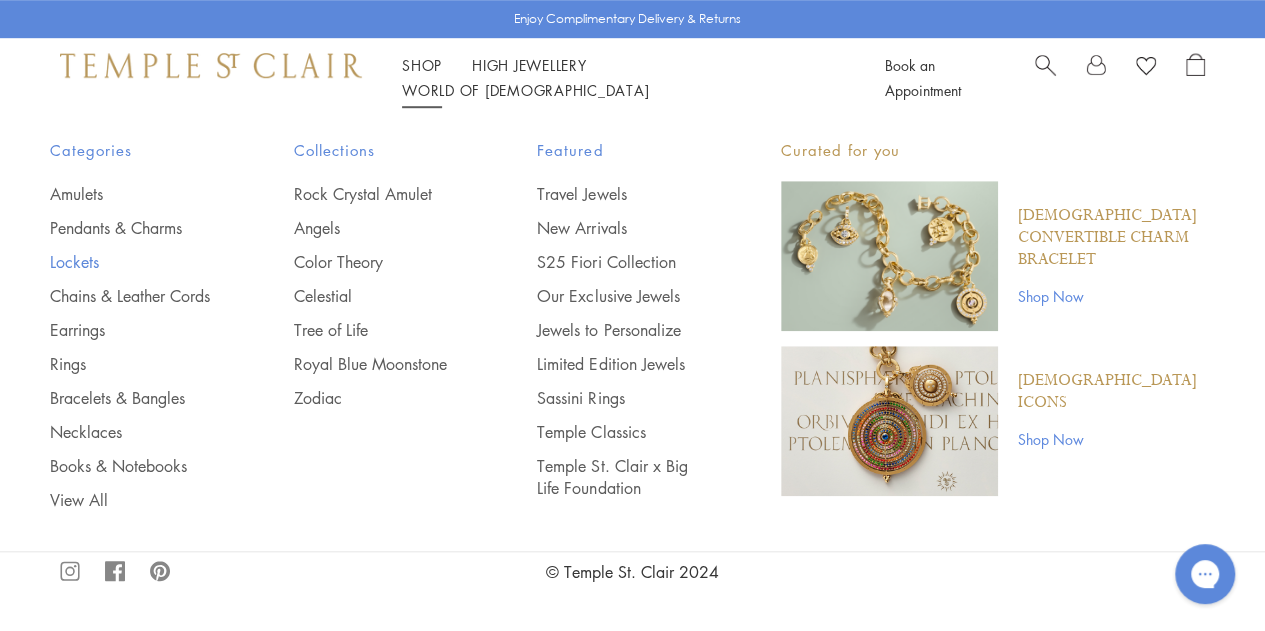 click on "Lockets" at bounding box center [132, 262] 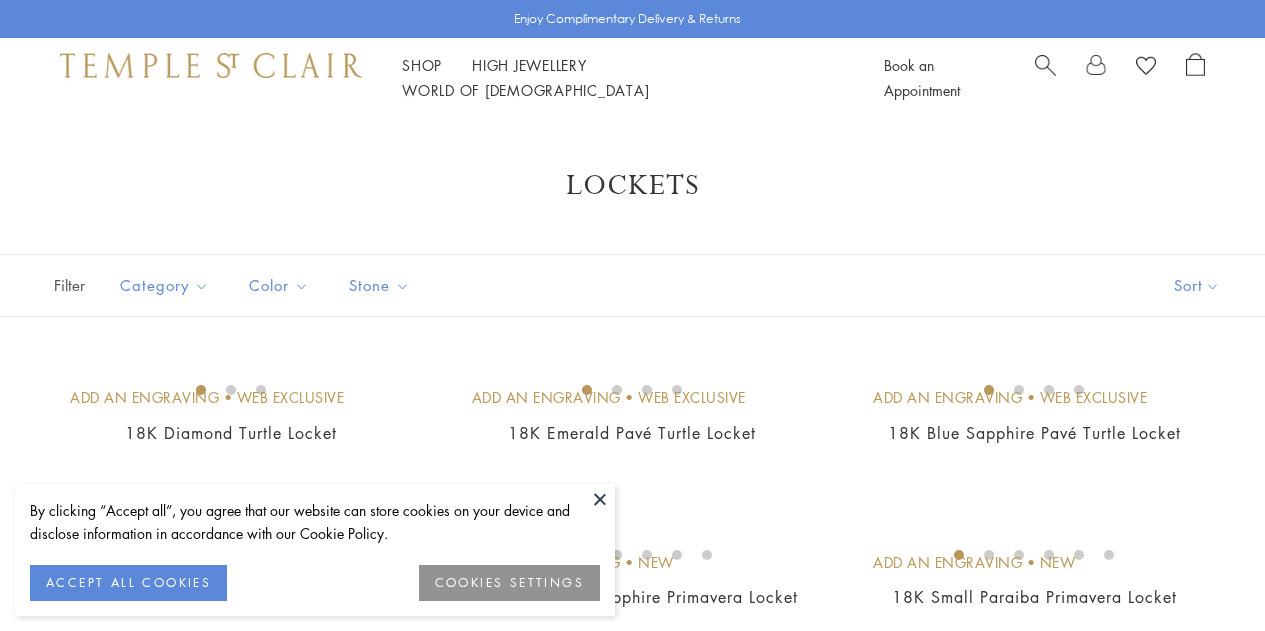 scroll, scrollTop: 0, scrollLeft: 0, axis: both 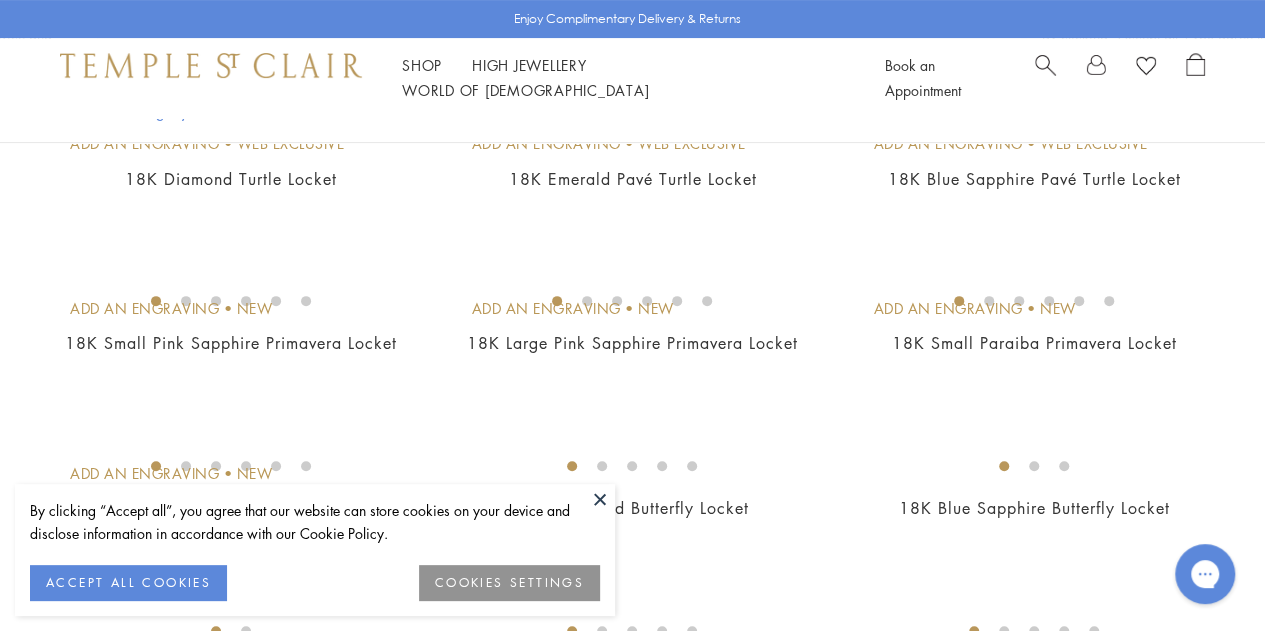 click at bounding box center (600, 499) 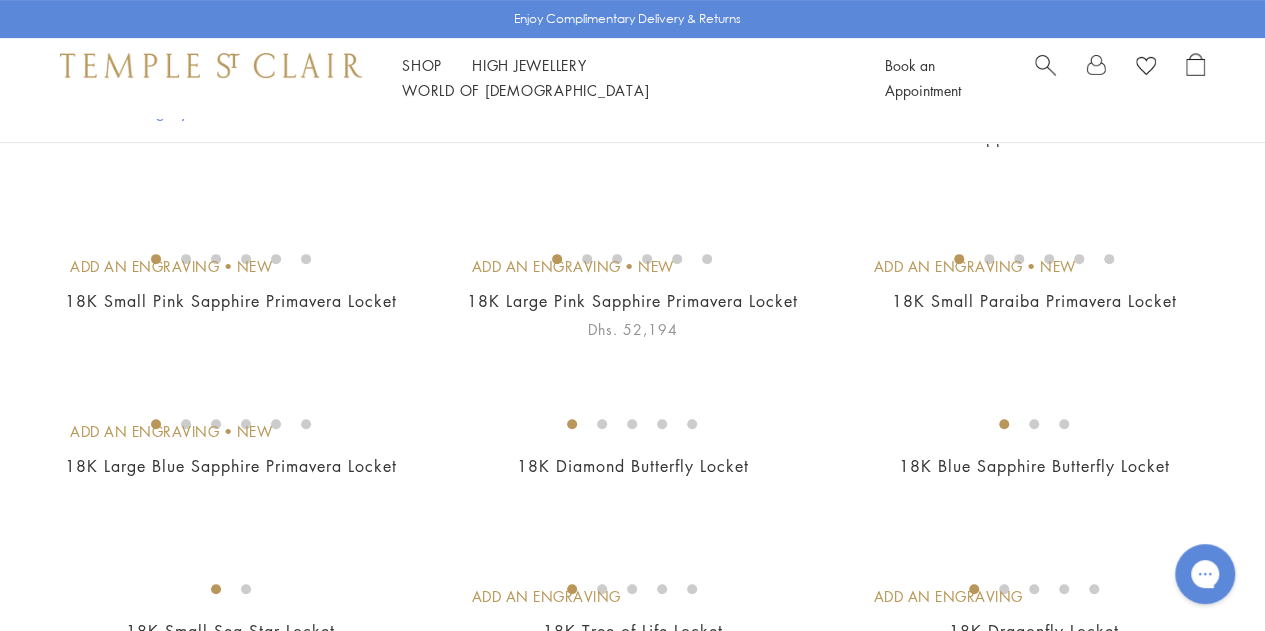 scroll, scrollTop: 295, scrollLeft: 0, axis: vertical 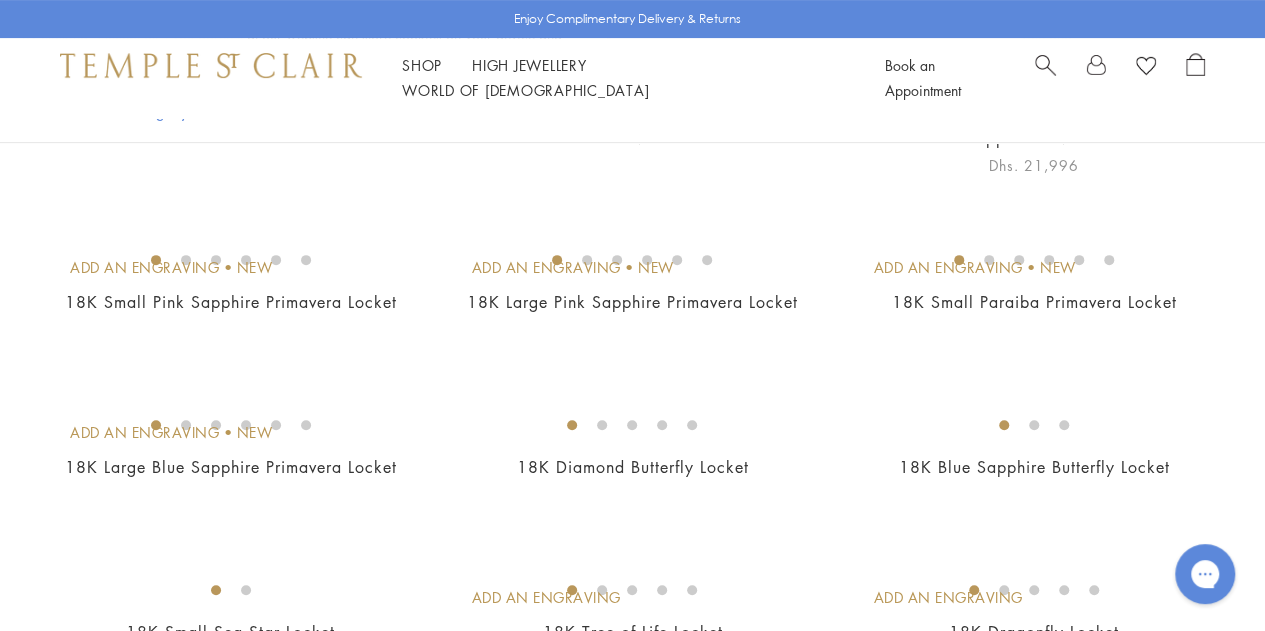 click at bounding box center (0, 0) 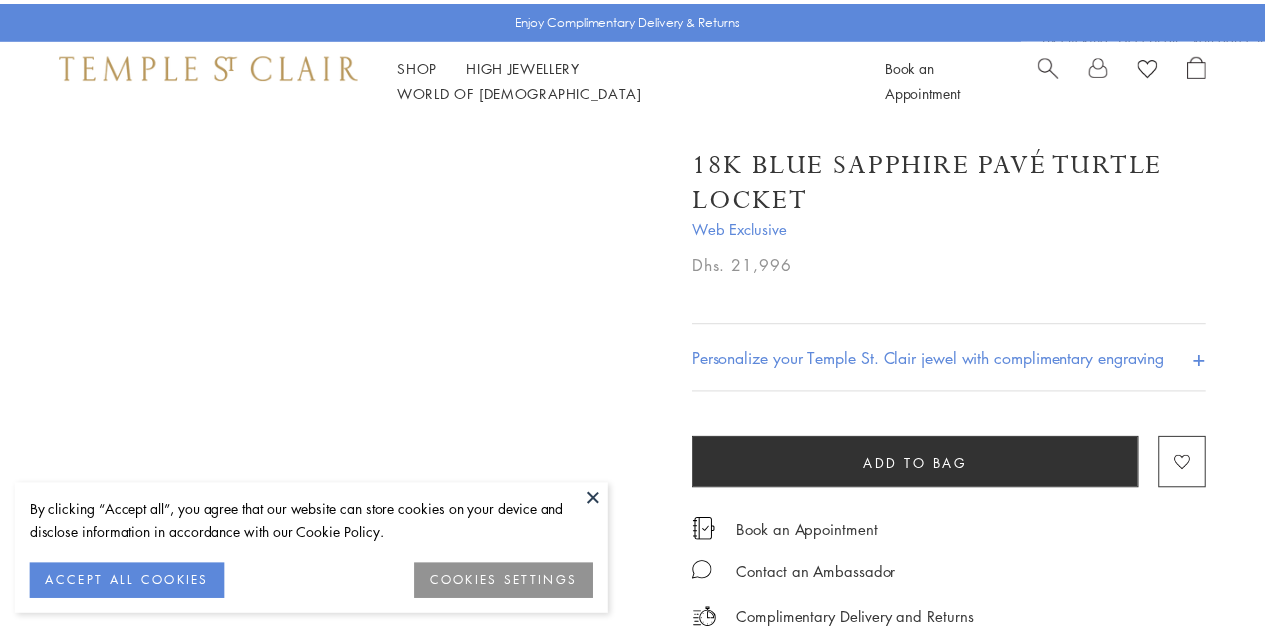 scroll, scrollTop: 0, scrollLeft: 0, axis: both 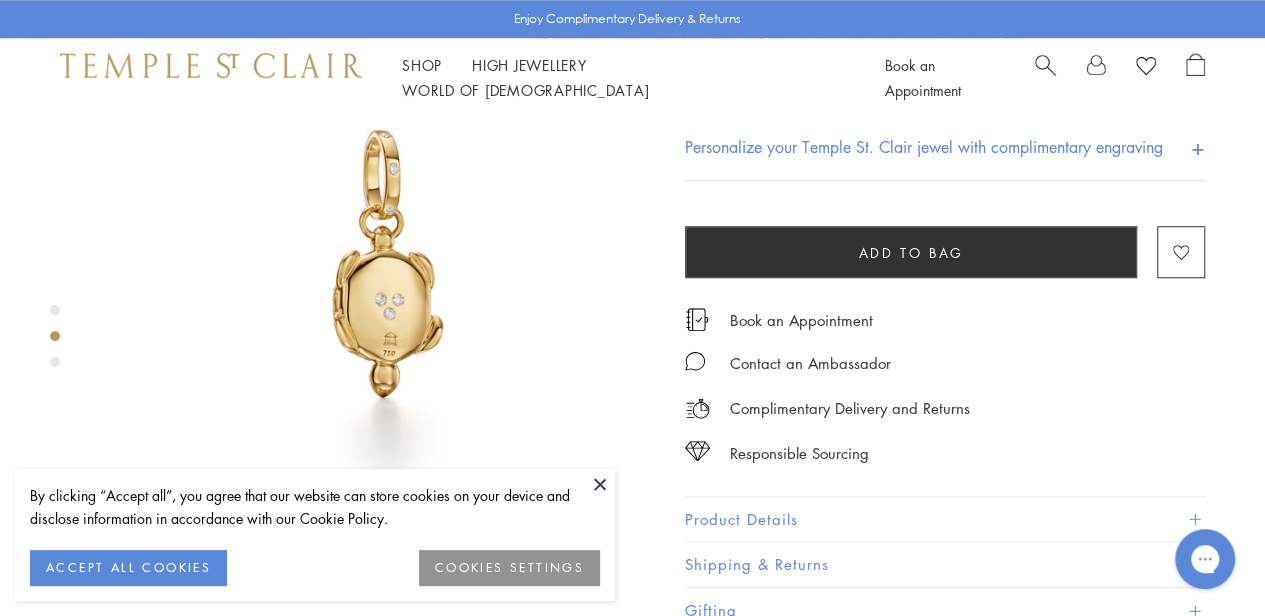 click at bounding box center [600, 484] 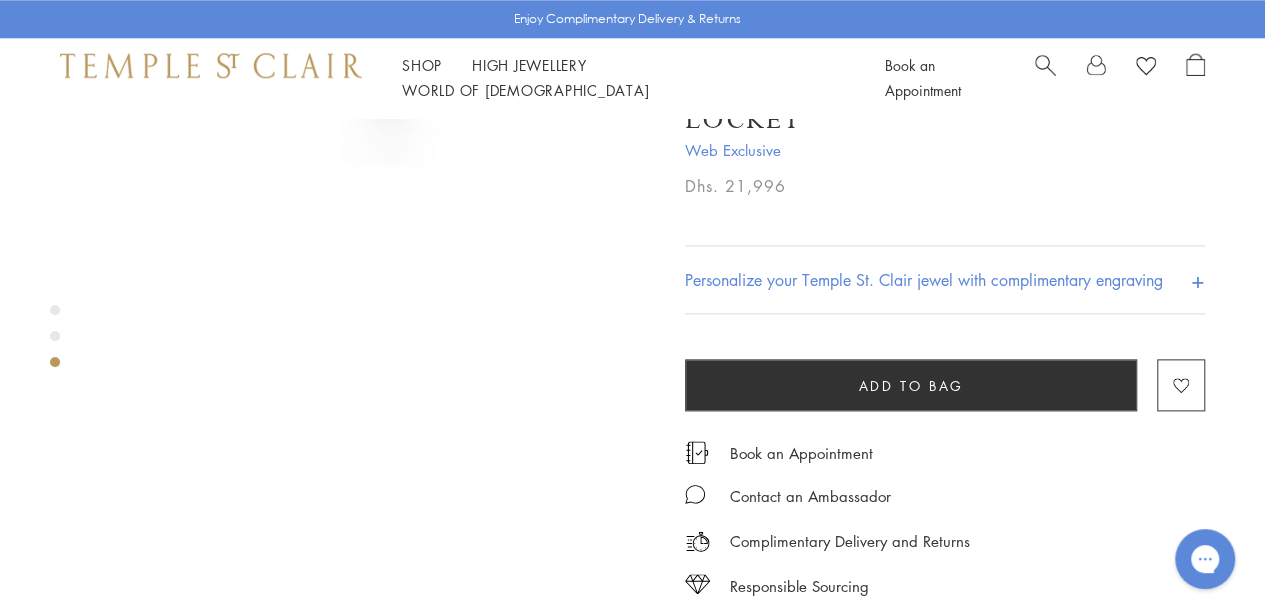 scroll, scrollTop: 1066, scrollLeft: 0, axis: vertical 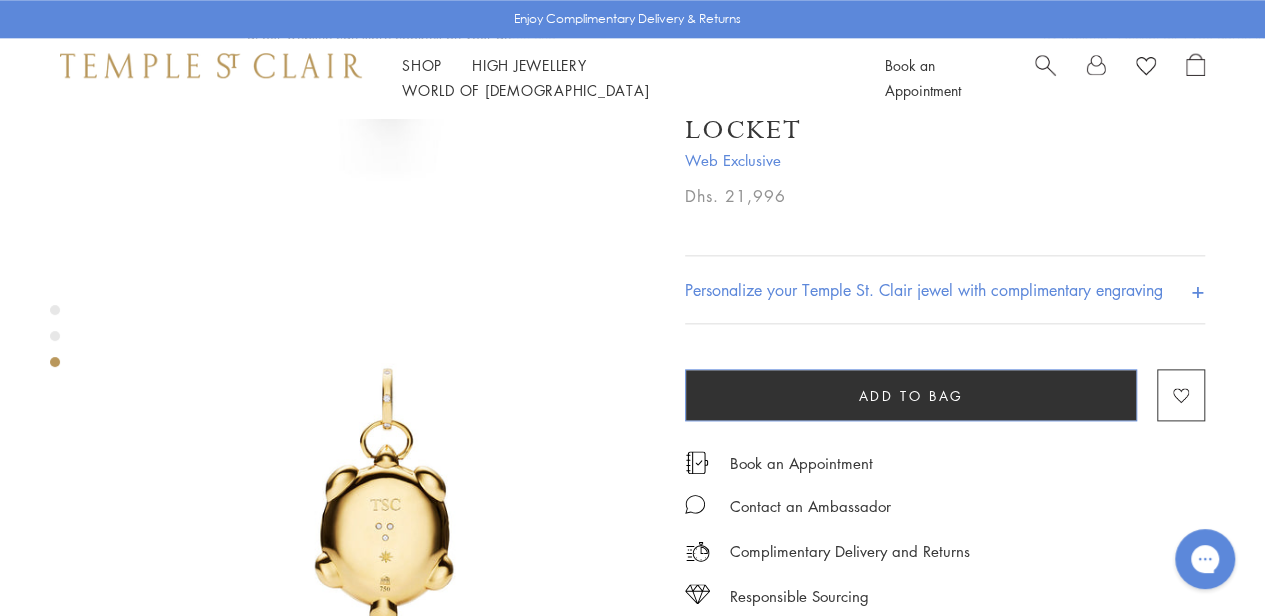 click on "Add to bag" at bounding box center (911, 395) 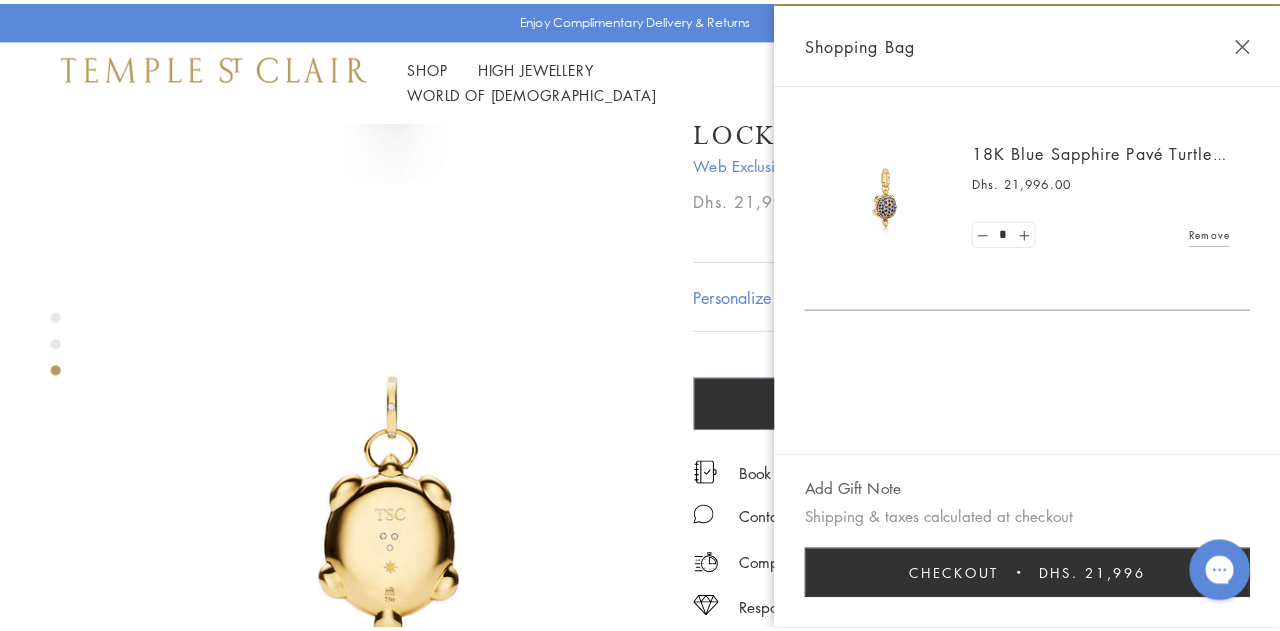 scroll, scrollTop: 1081, scrollLeft: 0, axis: vertical 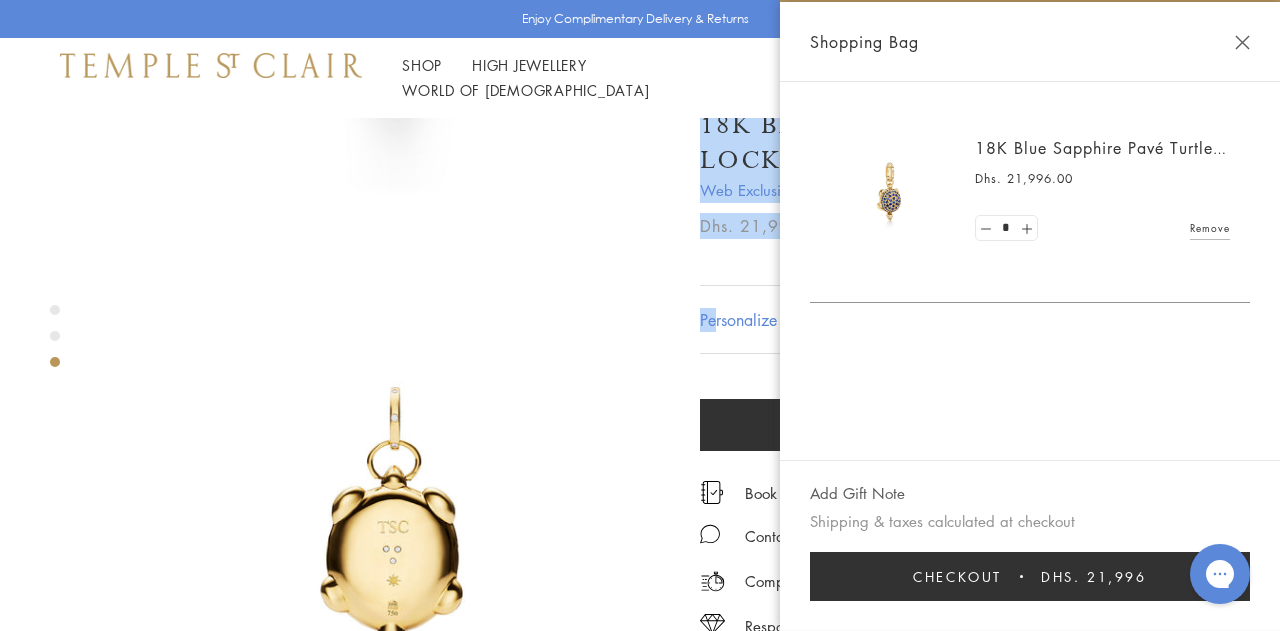 drag, startPoint x: 716, startPoint y: 285, endPoint x: 468, endPoint y: 291, distance: 248.07257 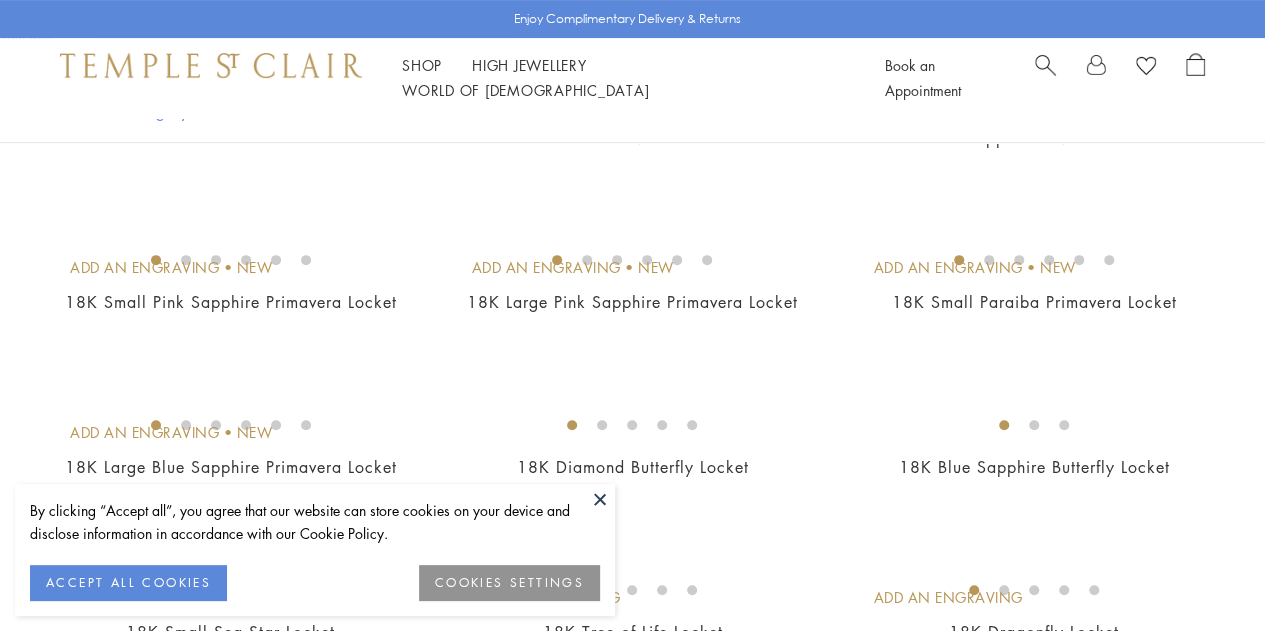 scroll, scrollTop: 0, scrollLeft: 0, axis: both 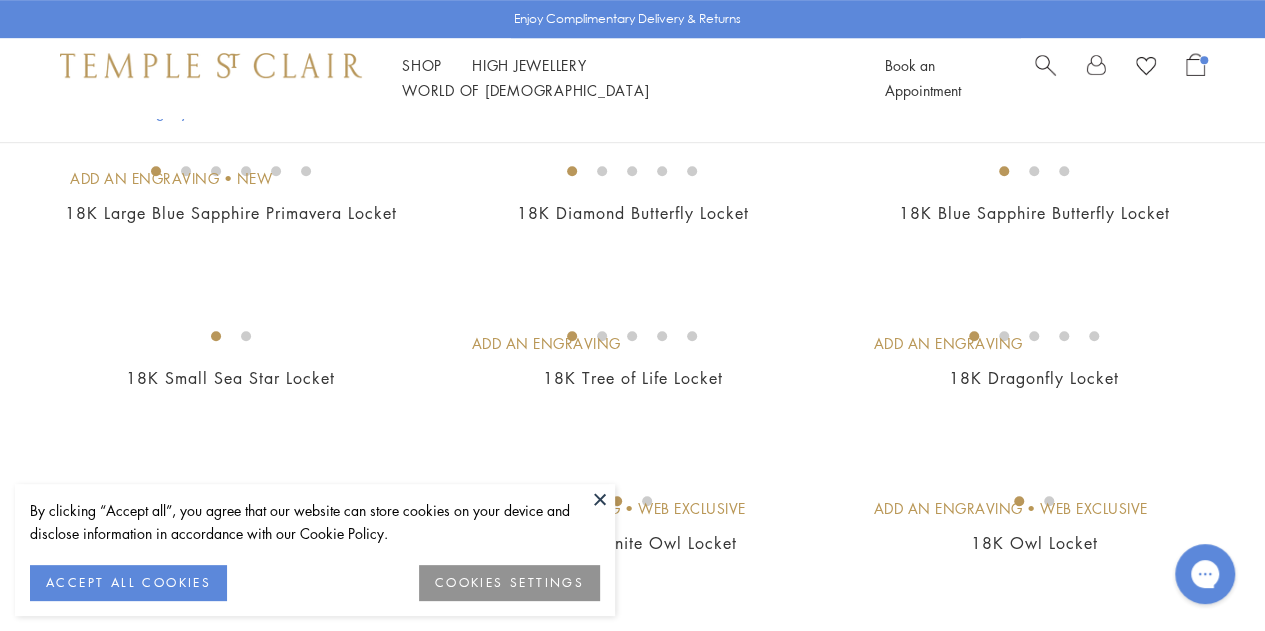 click at bounding box center [600, 499] 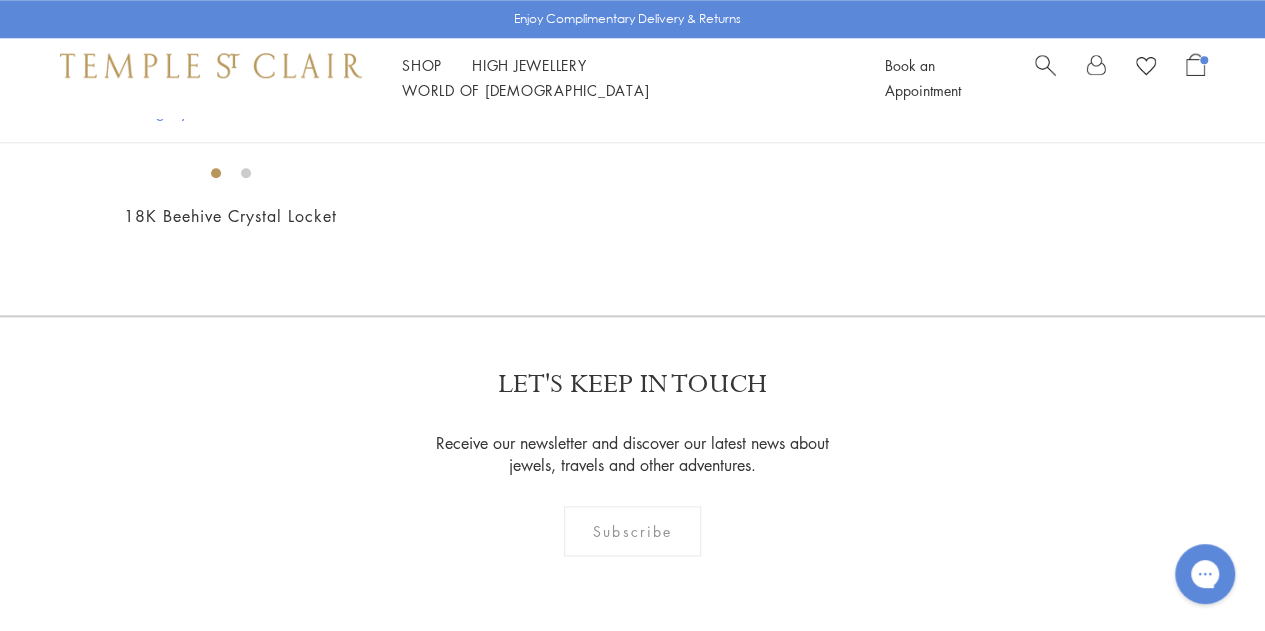 scroll, scrollTop: 661, scrollLeft: 0, axis: vertical 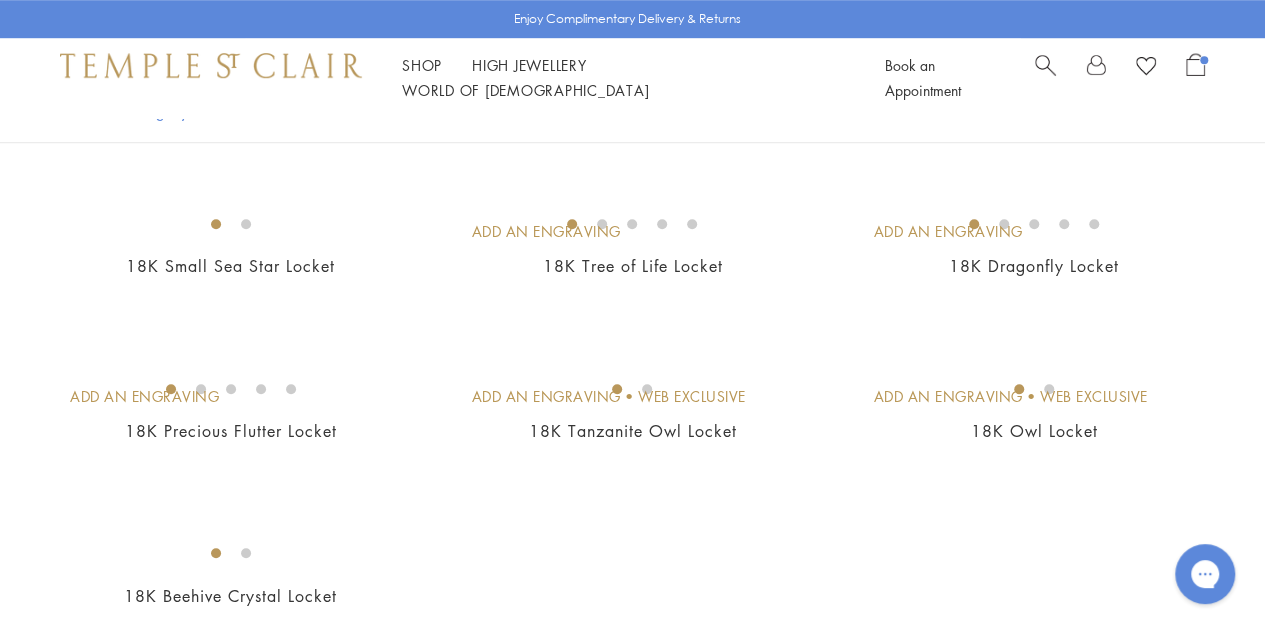 click at bounding box center (0, 0) 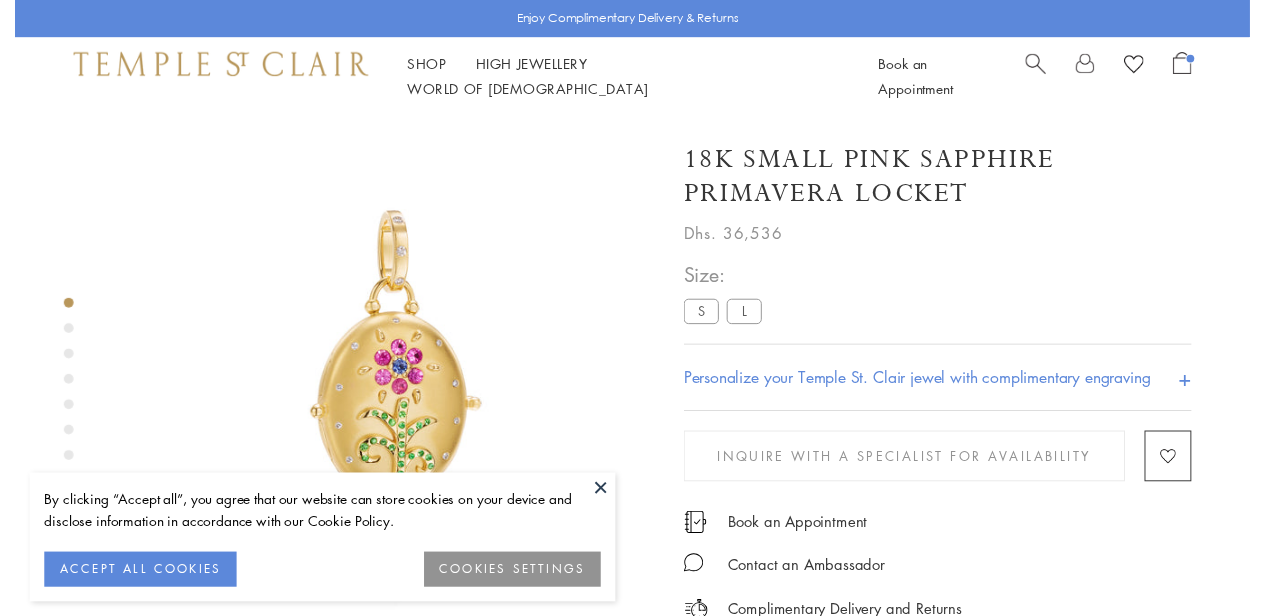 scroll, scrollTop: 64, scrollLeft: 0, axis: vertical 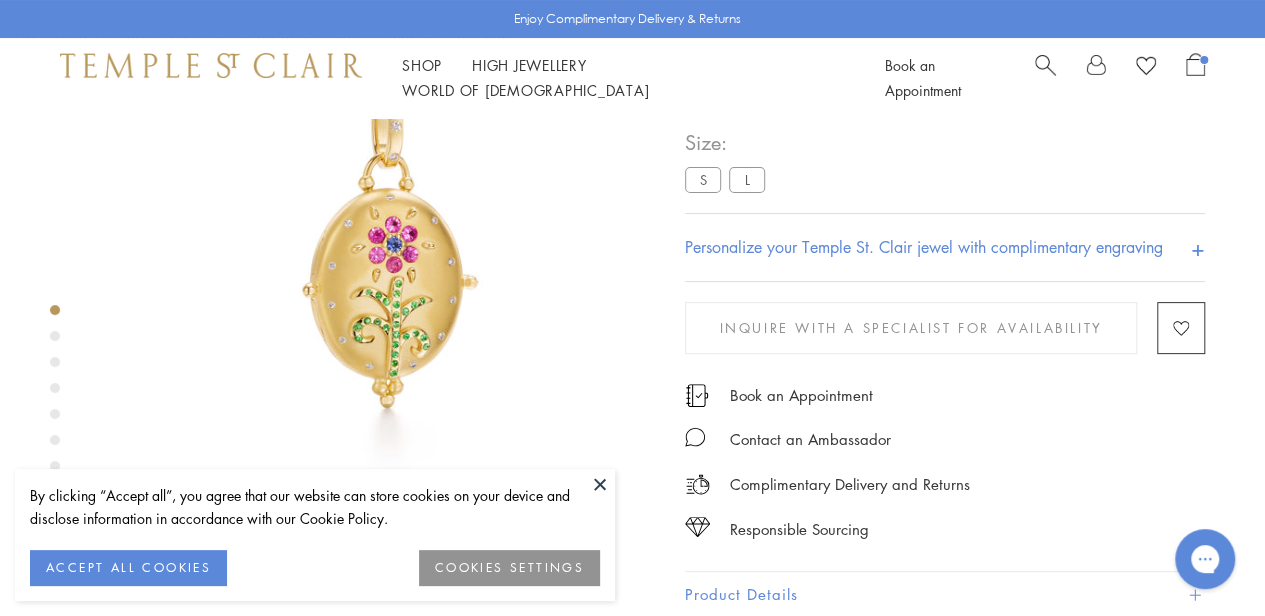 click on "S" at bounding box center (703, 179) 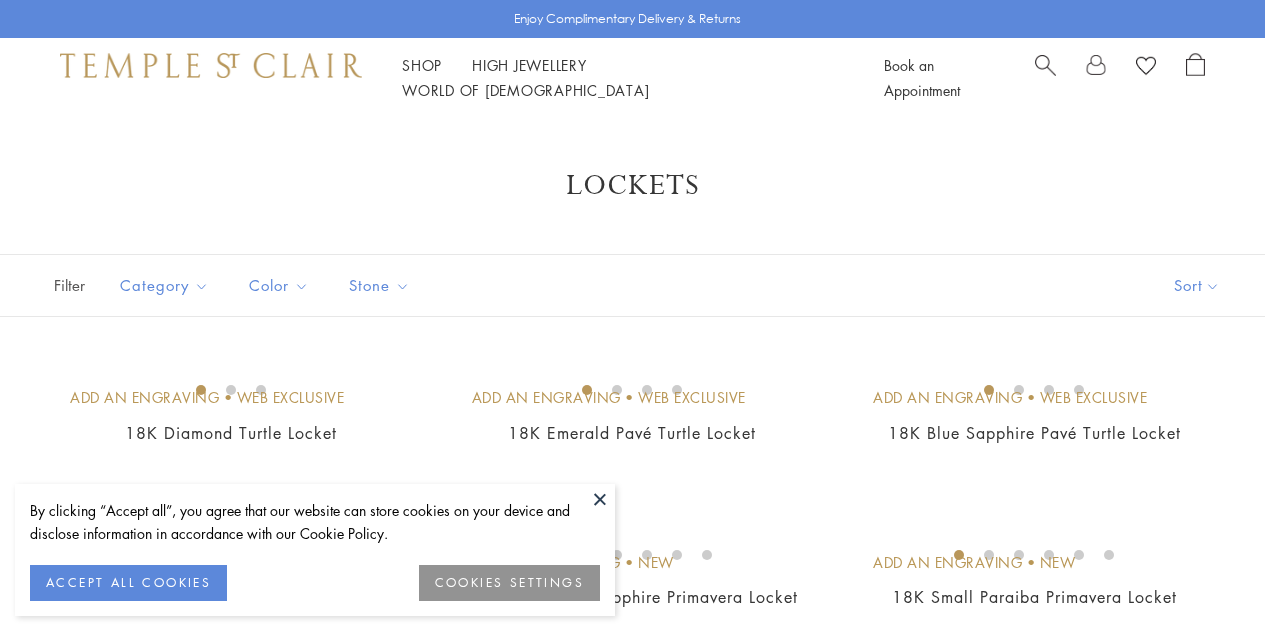 scroll, scrollTop: 661, scrollLeft: 0, axis: vertical 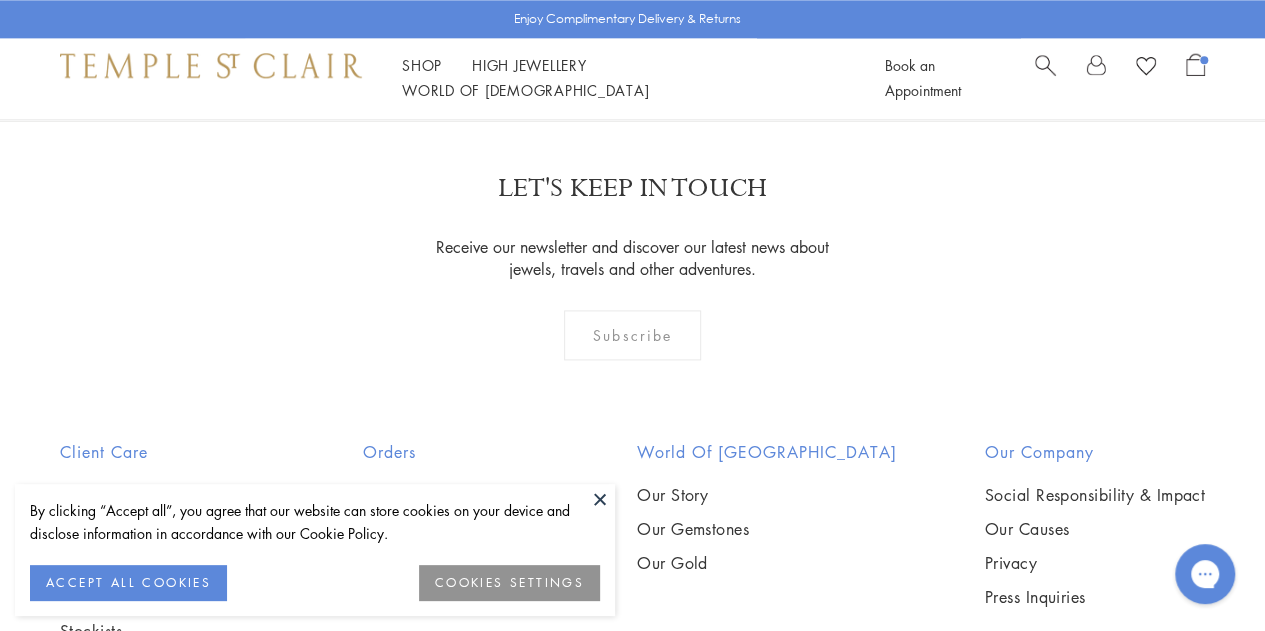 click at bounding box center (600, 499) 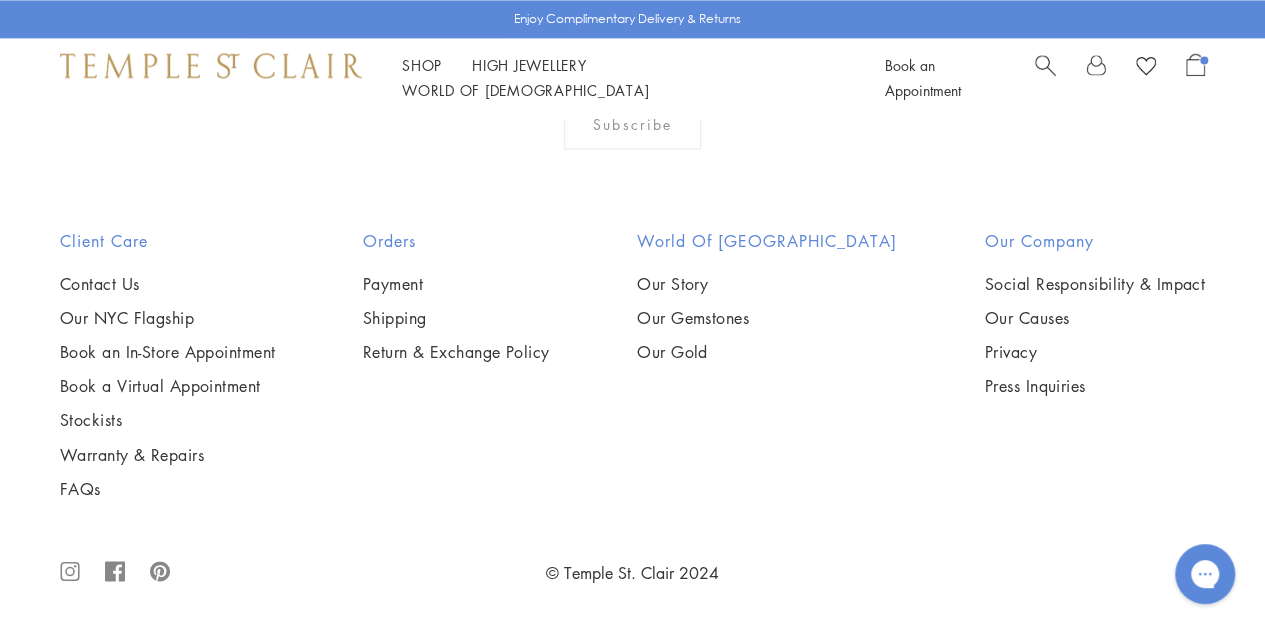 scroll, scrollTop: 2908, scrollLeft: 0, axis: vertical 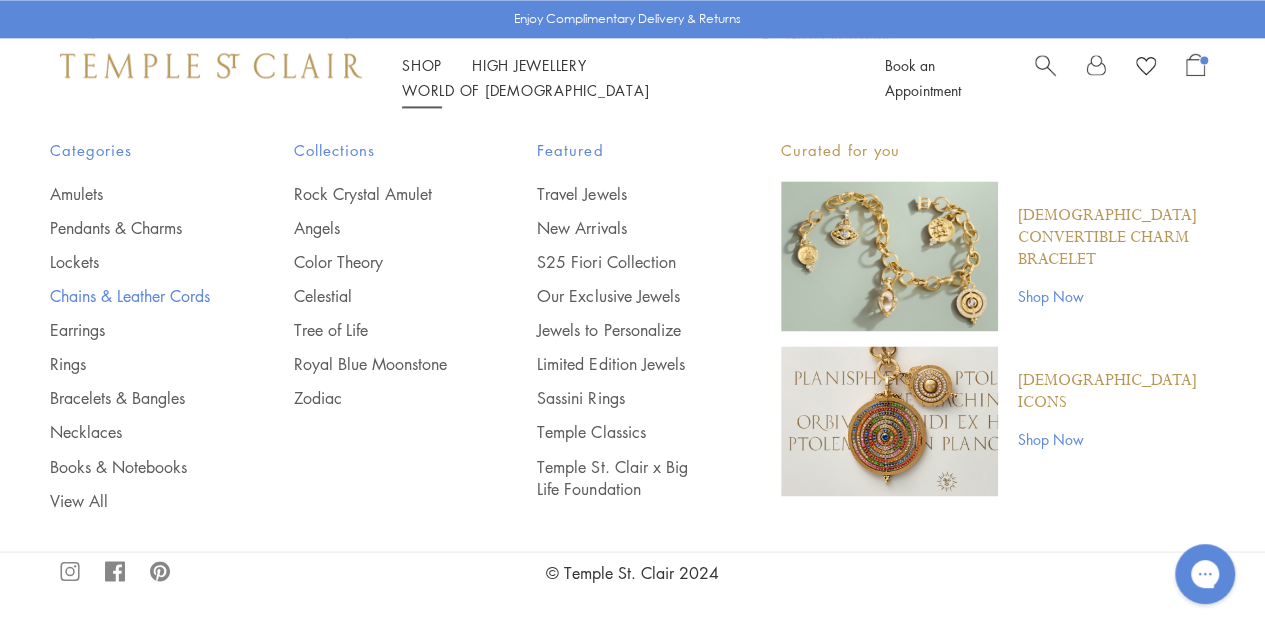 click on "Chains & Leather Cords" at bounding box center (132, 296) 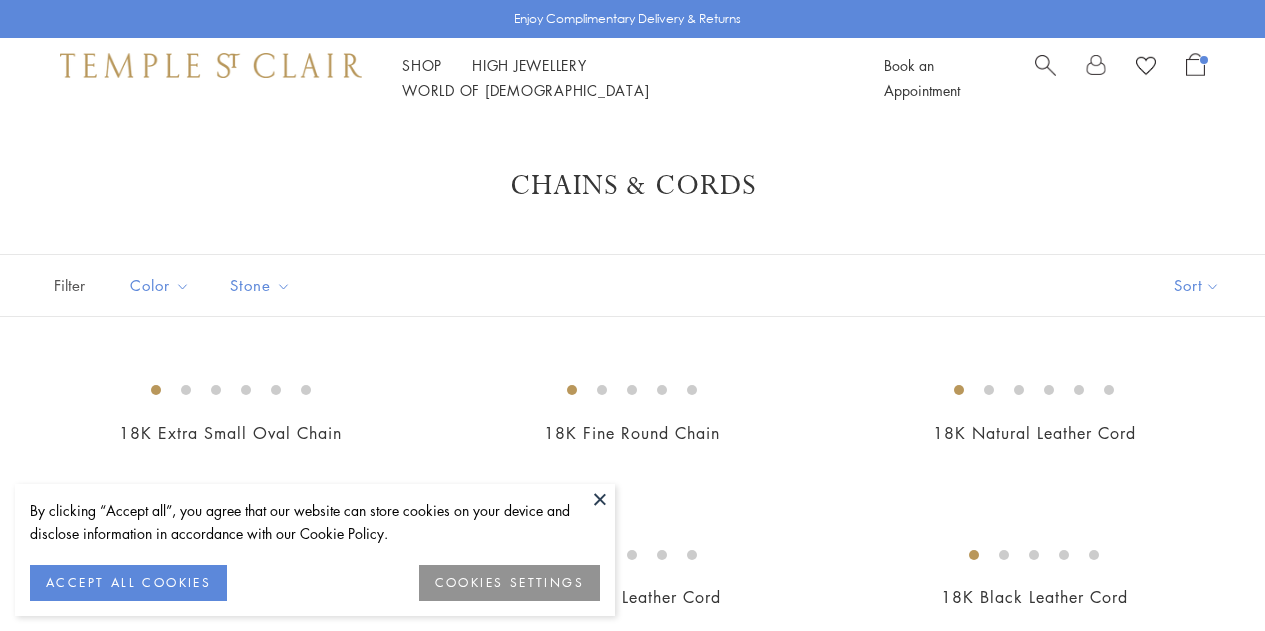 scroll, scrollTop: 0, scrollLeft: 0, axis: both 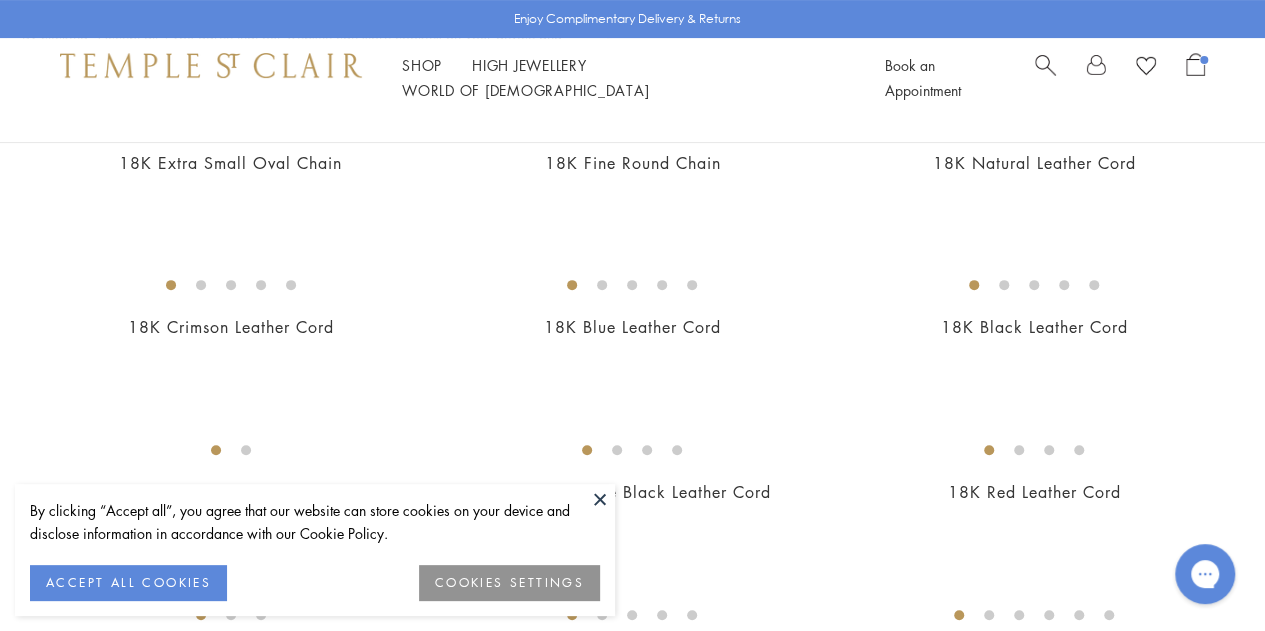 click at bounding box center (600, 499) 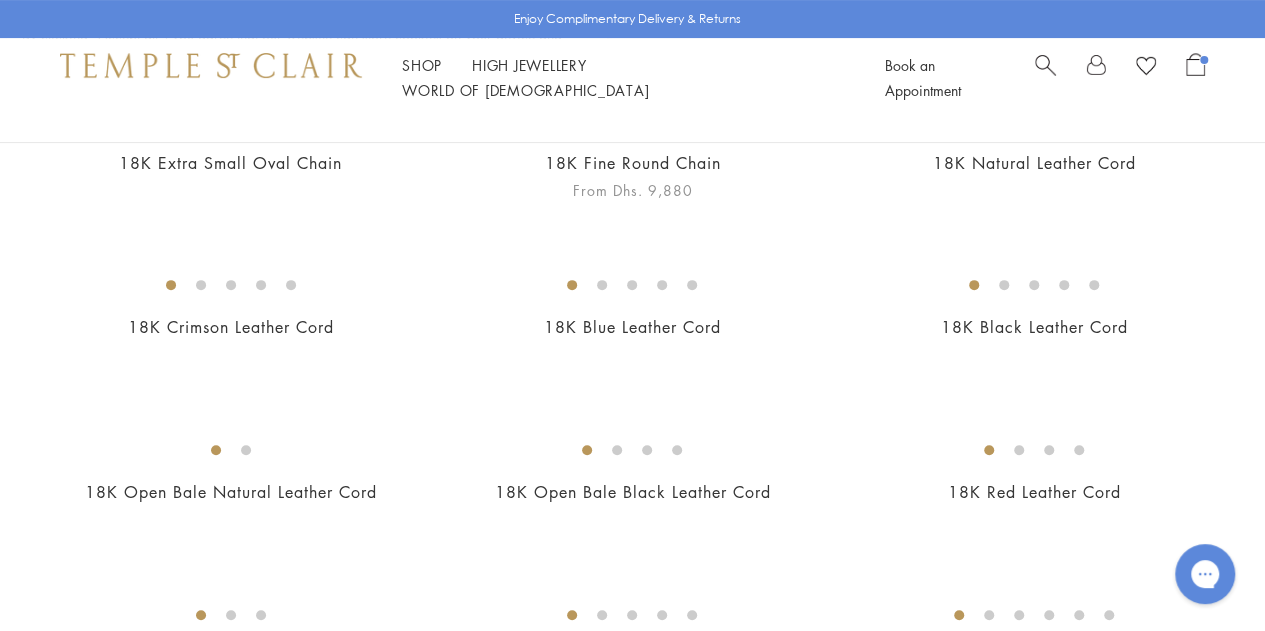 click at bounding box center [0, 0] 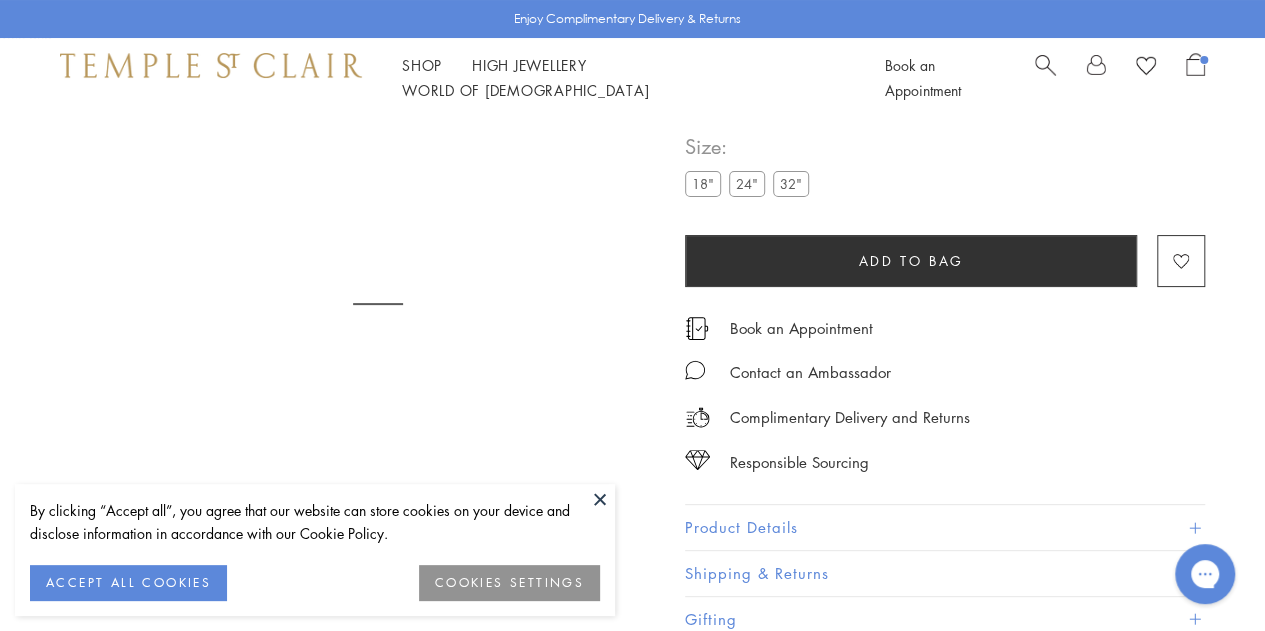 scroll, scrollTop: 0, scrollLeft: 0, axis: both 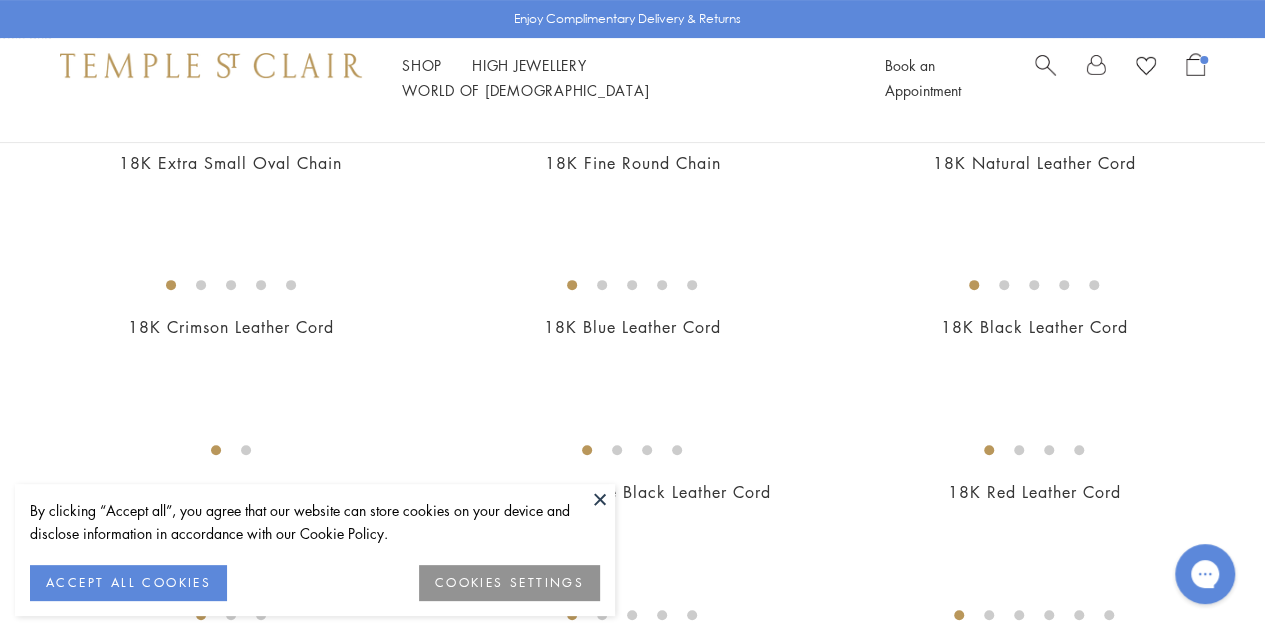 click at bounding box center (600, 499) 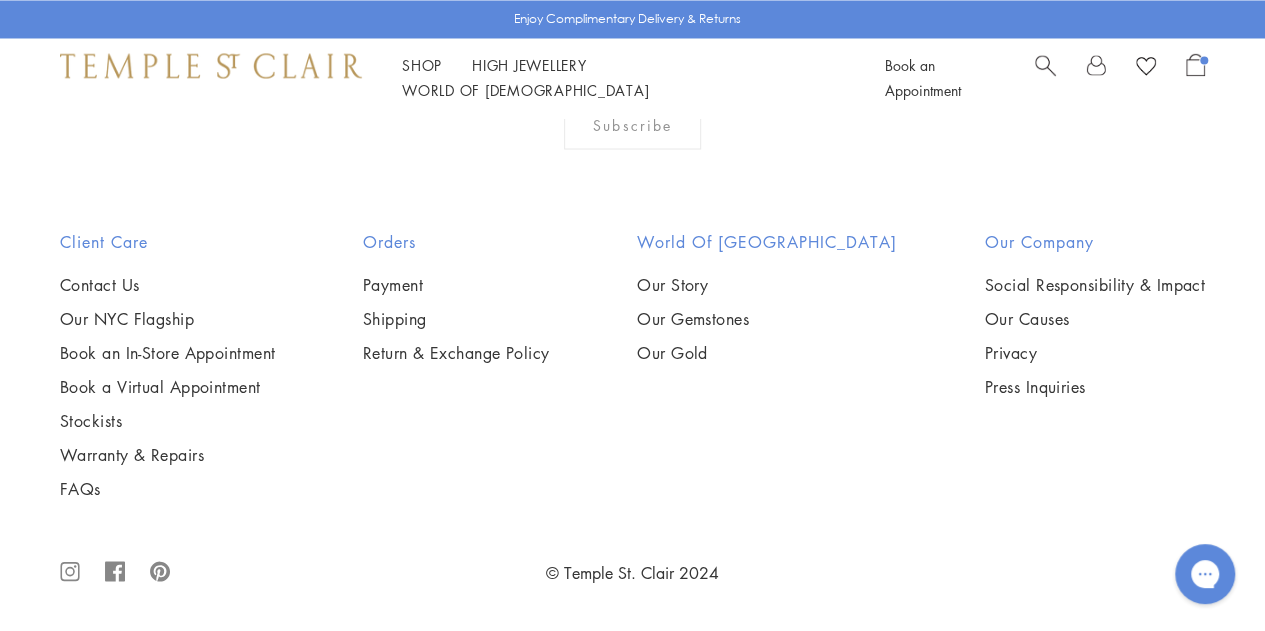 scroll, scrollTop: 3993, scrollLeft: 0, axis: vertical 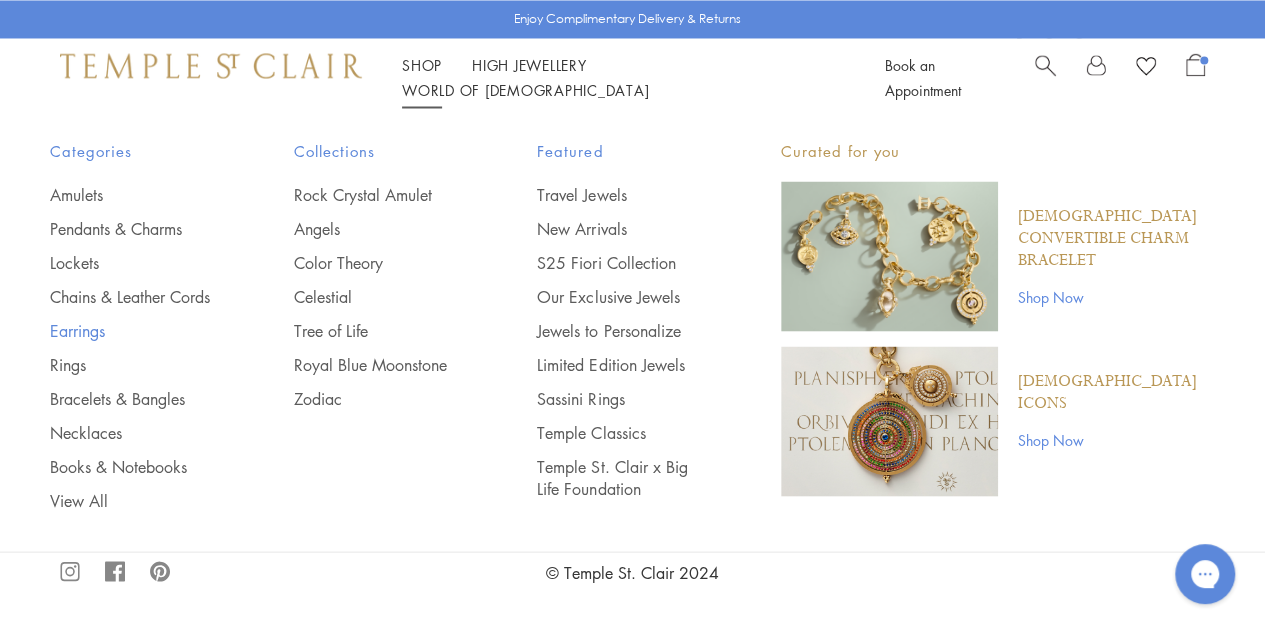 click on "Earrings" at bounding box center (132, 330) 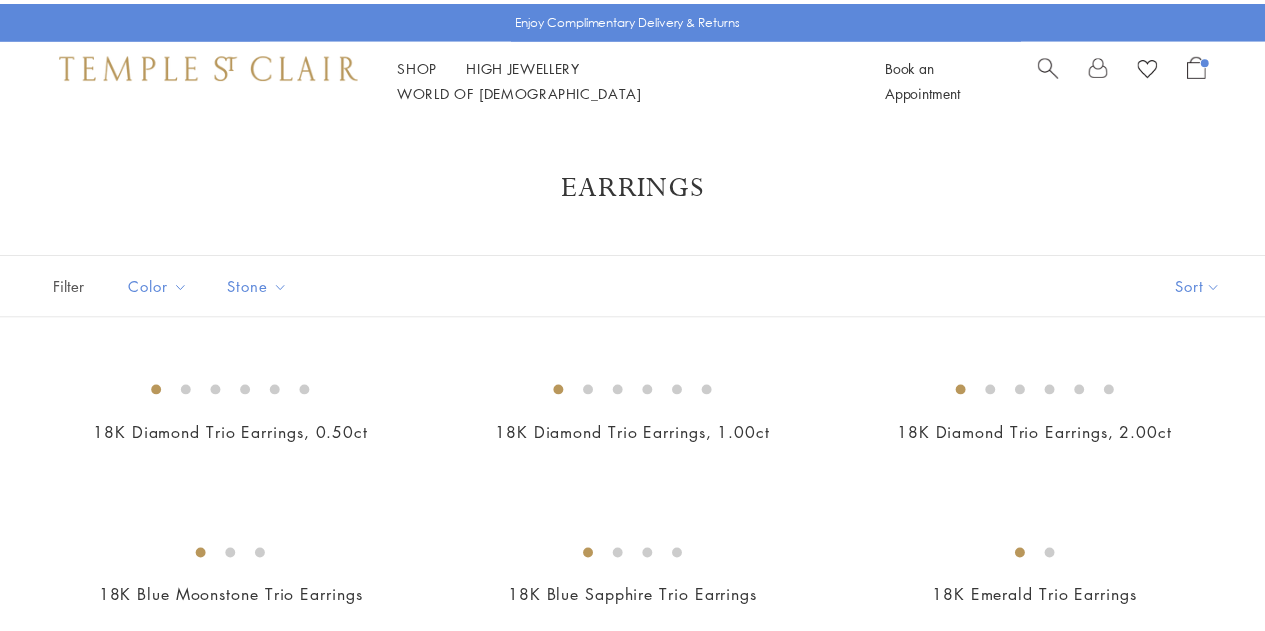 scroll, scrollTop: 0, scrollLeft: 0, axis: both 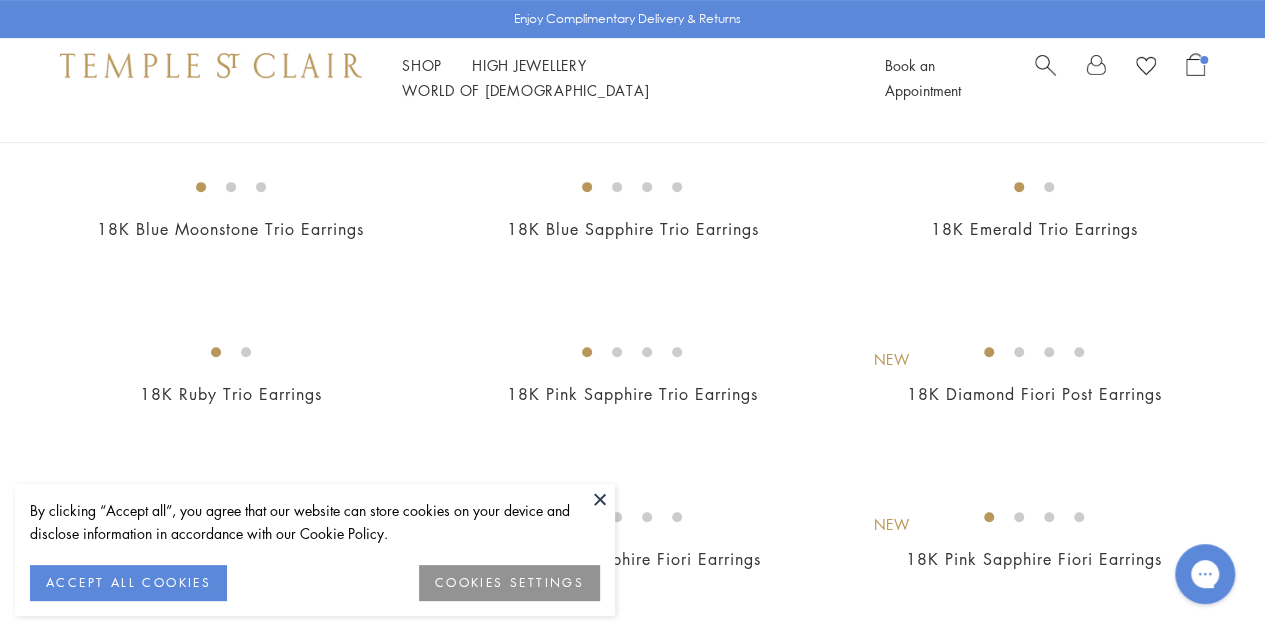 click at bounding box center [600, 499] 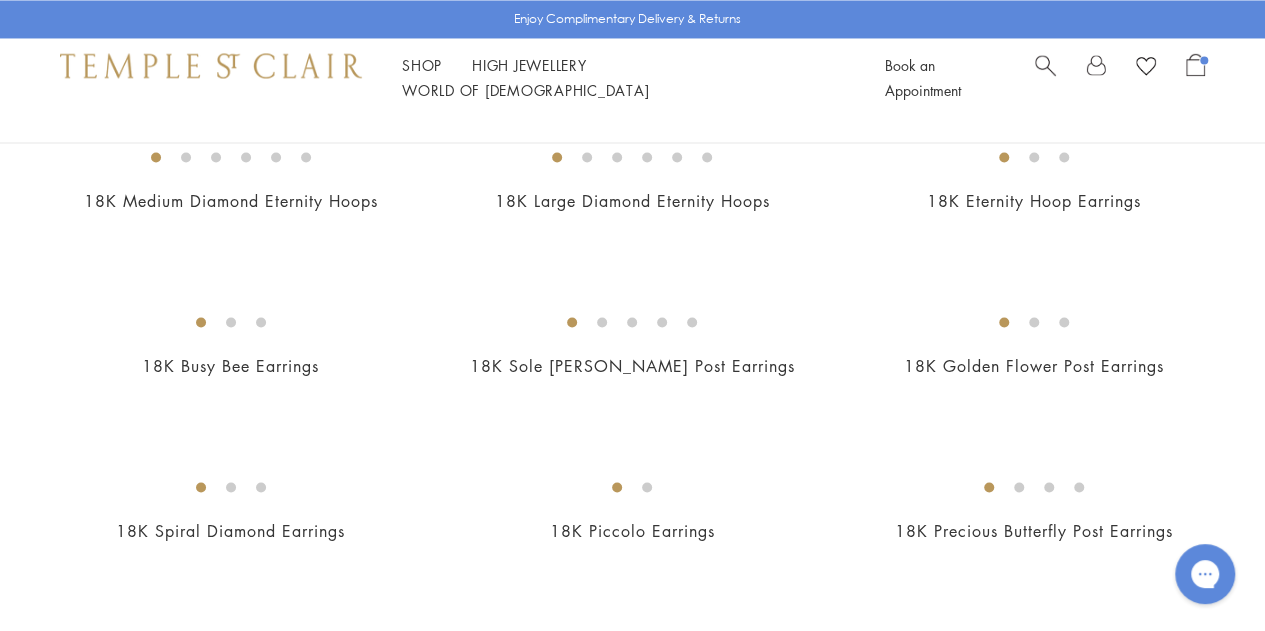 scroll, scrollTop: 1741, scrollLeft: 0, axis: vertical 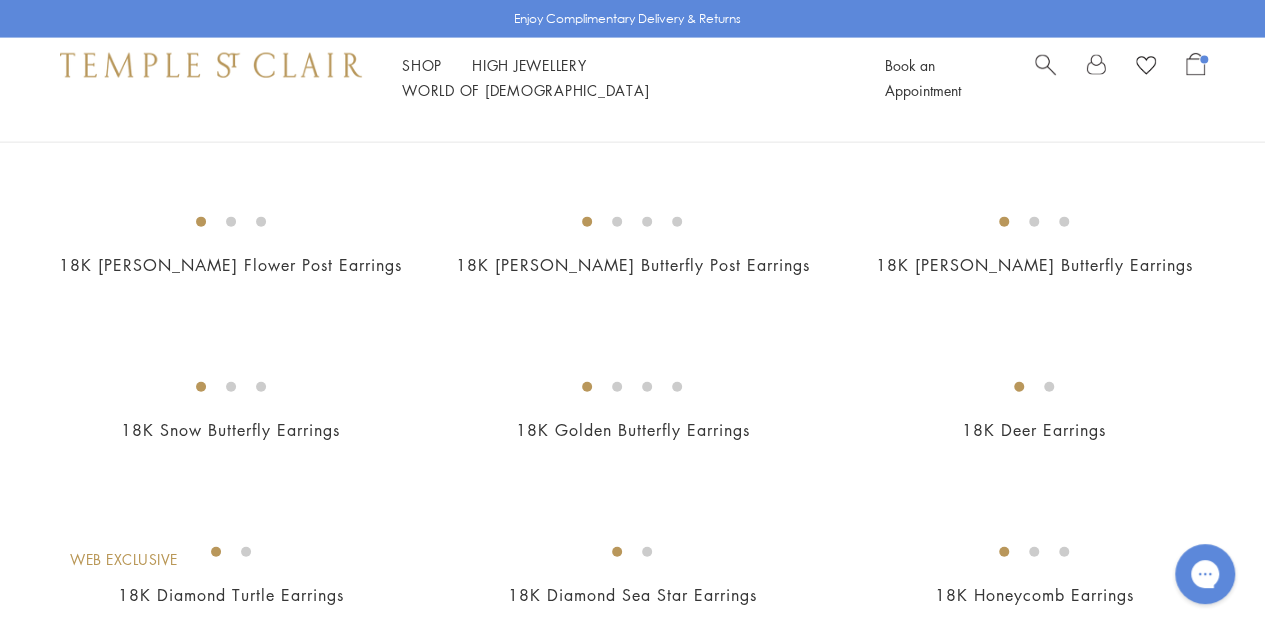 drag, startPoint x: 327, startPoint y: 319, endPoint x: 0, endPoint y: 353, distance: 328.76282 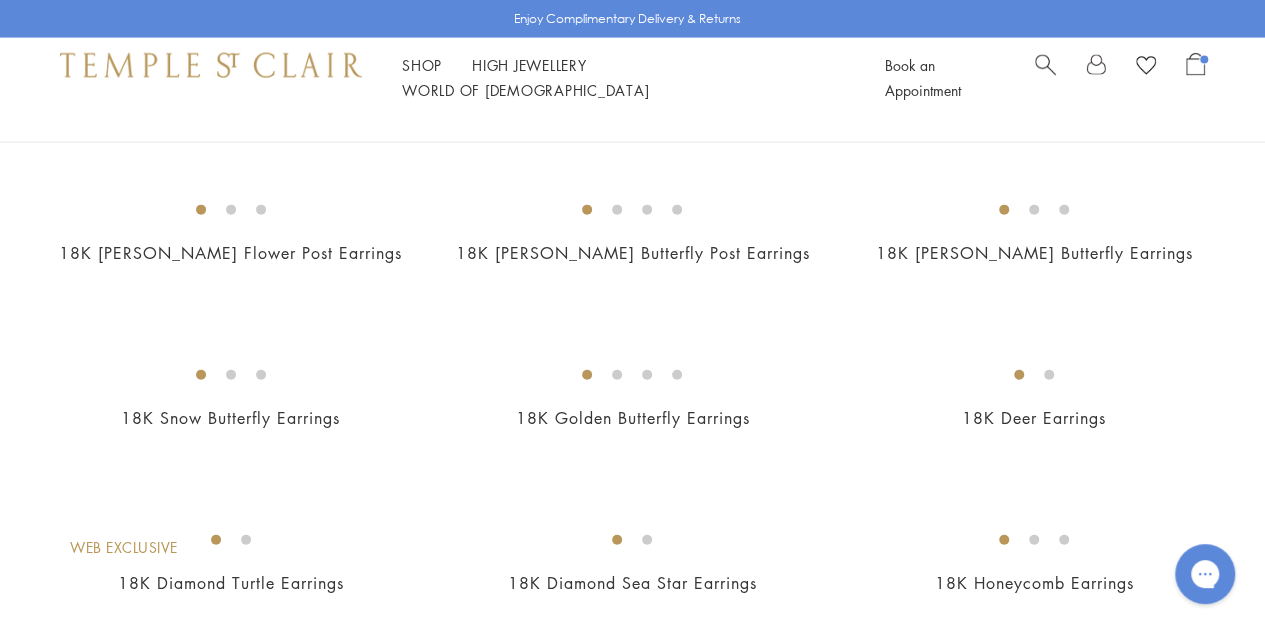 scroll, scrollTop: 2598, scrollLeft: 0, axis: vertical 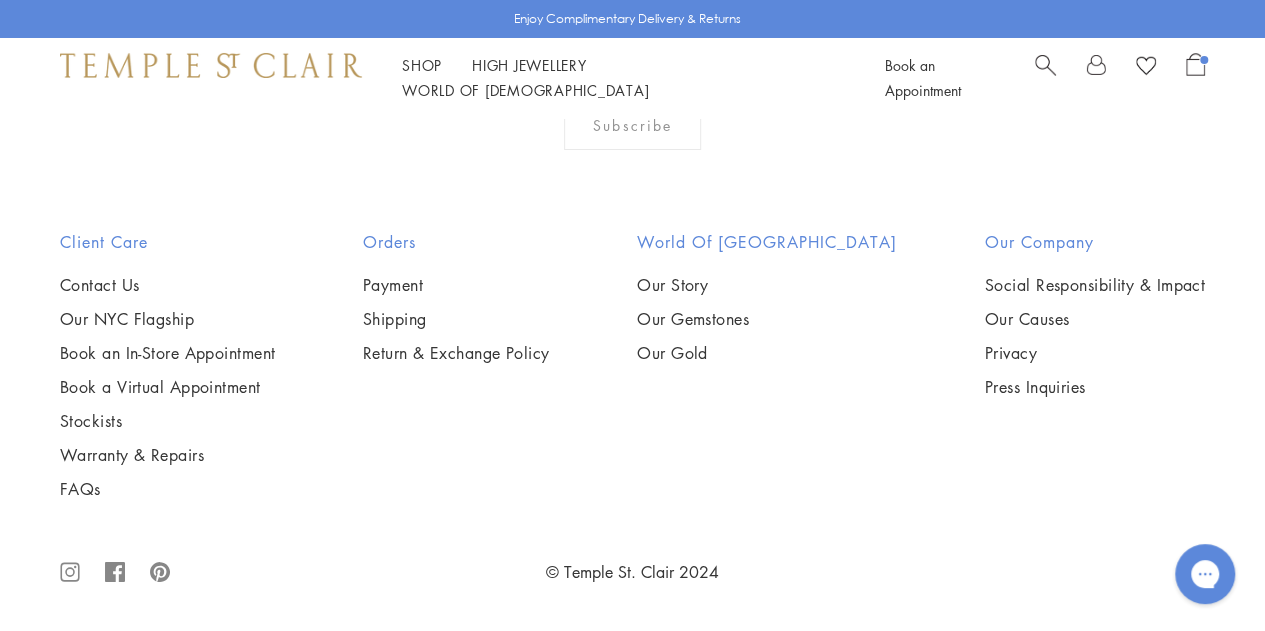 click on "2" at bounding box center (601, -199) 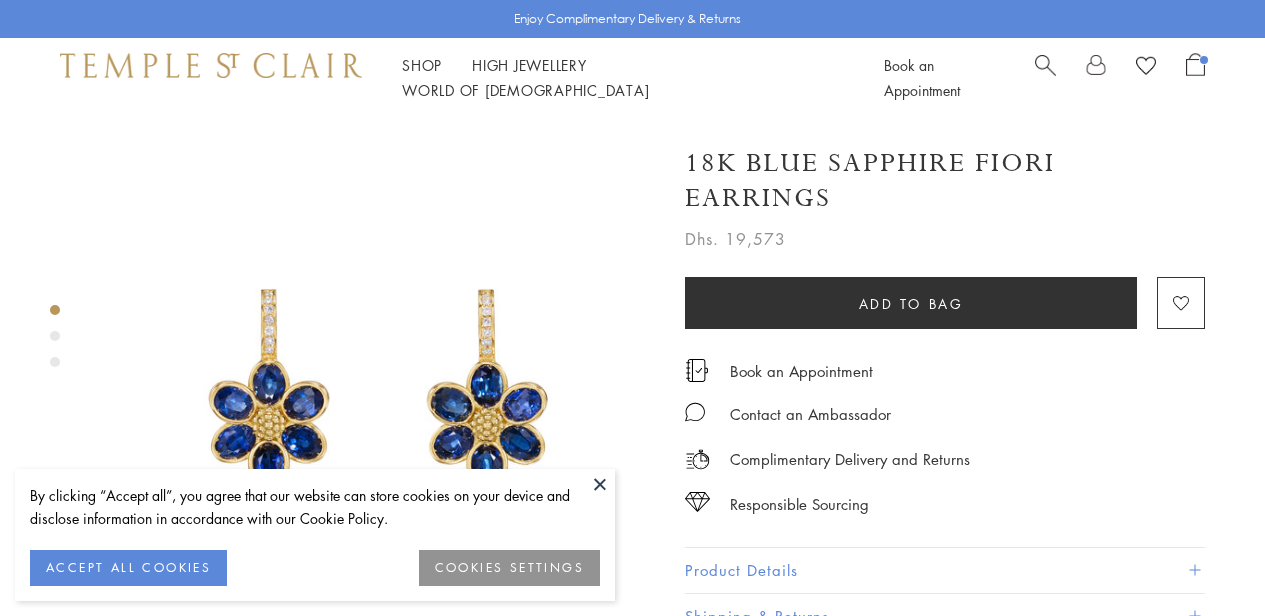 scroll, scrollTop: 0, scrollLeft: 0, axis: both 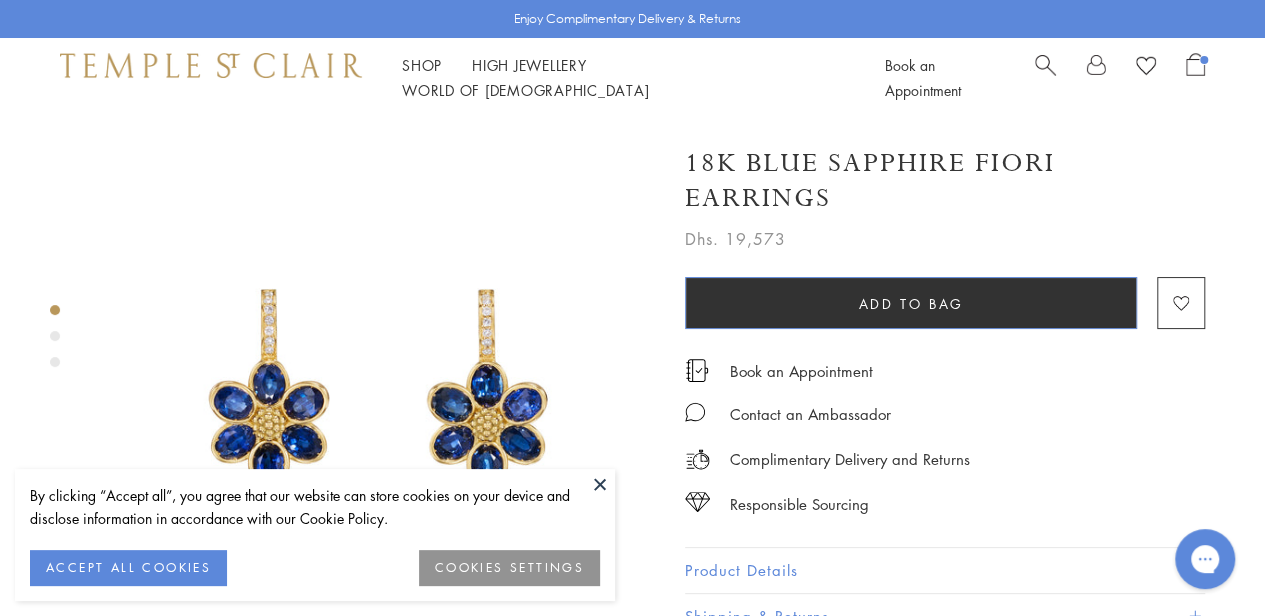 click on "Add to bag" at bounding box center (911, 303) 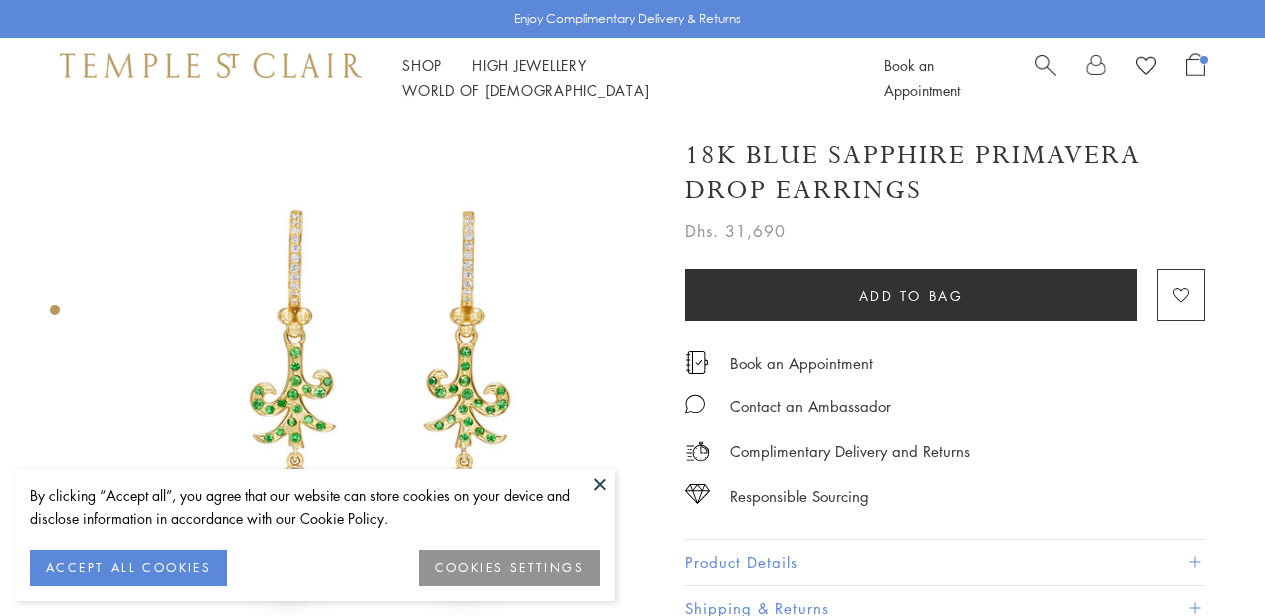 scroll, scrollTop: 0, scrollLeft: 0, axis: both 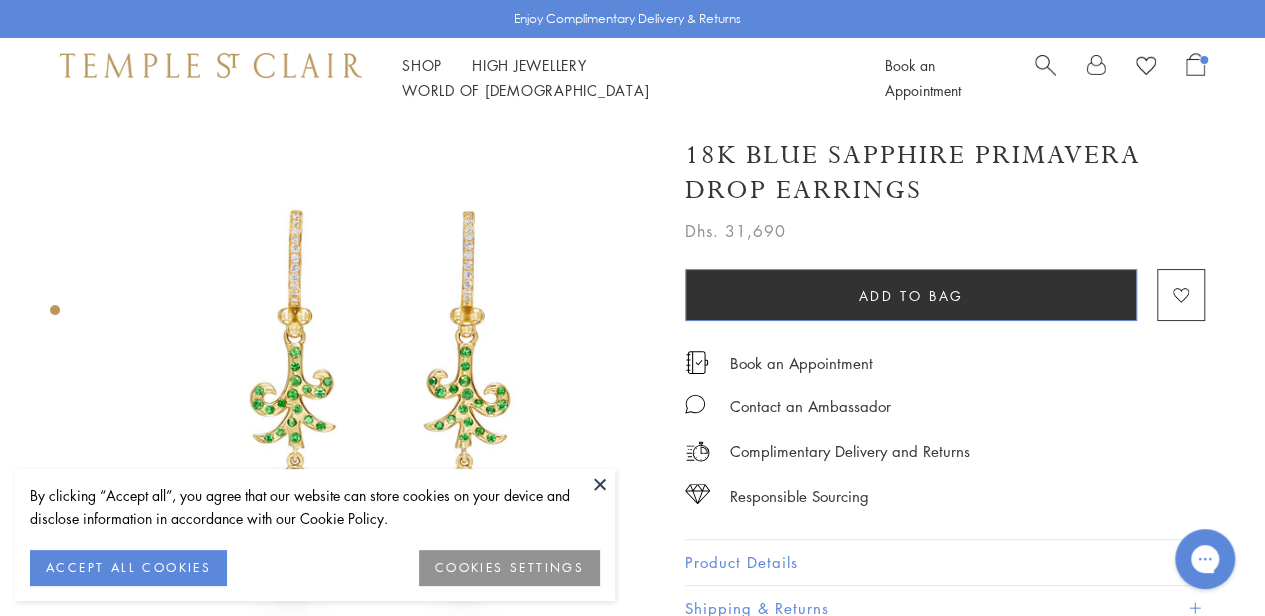 click on "Add to bag" at bounding box center (911, 295) 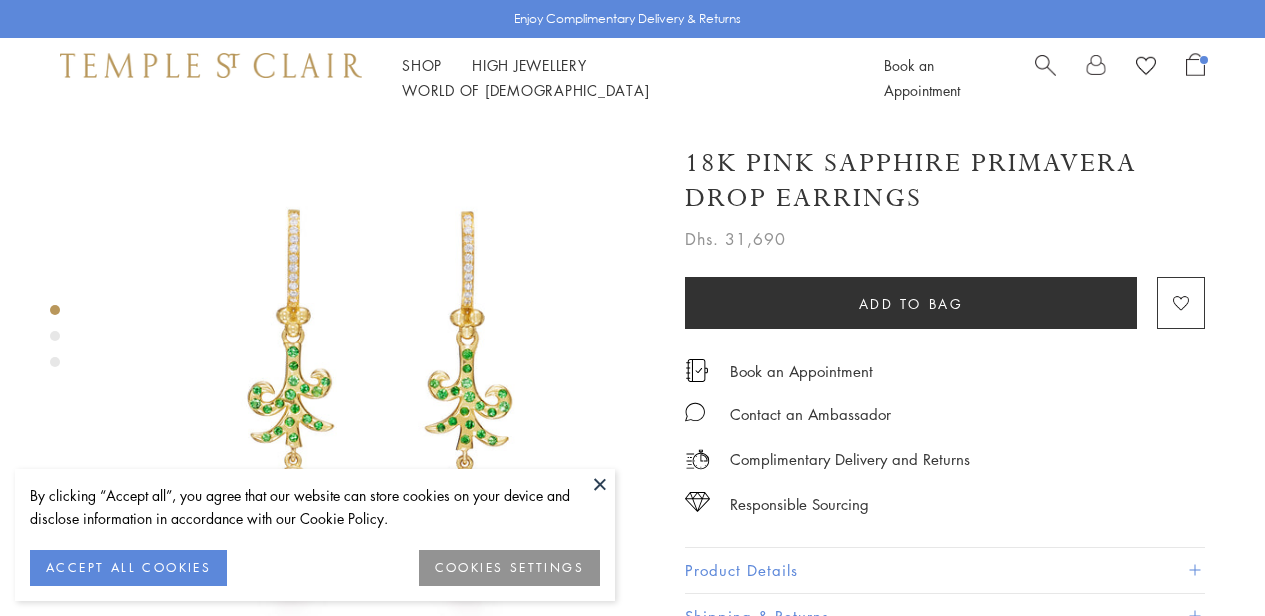 scroll, scrollTop: 0, scrollLeft: 0, axis: both 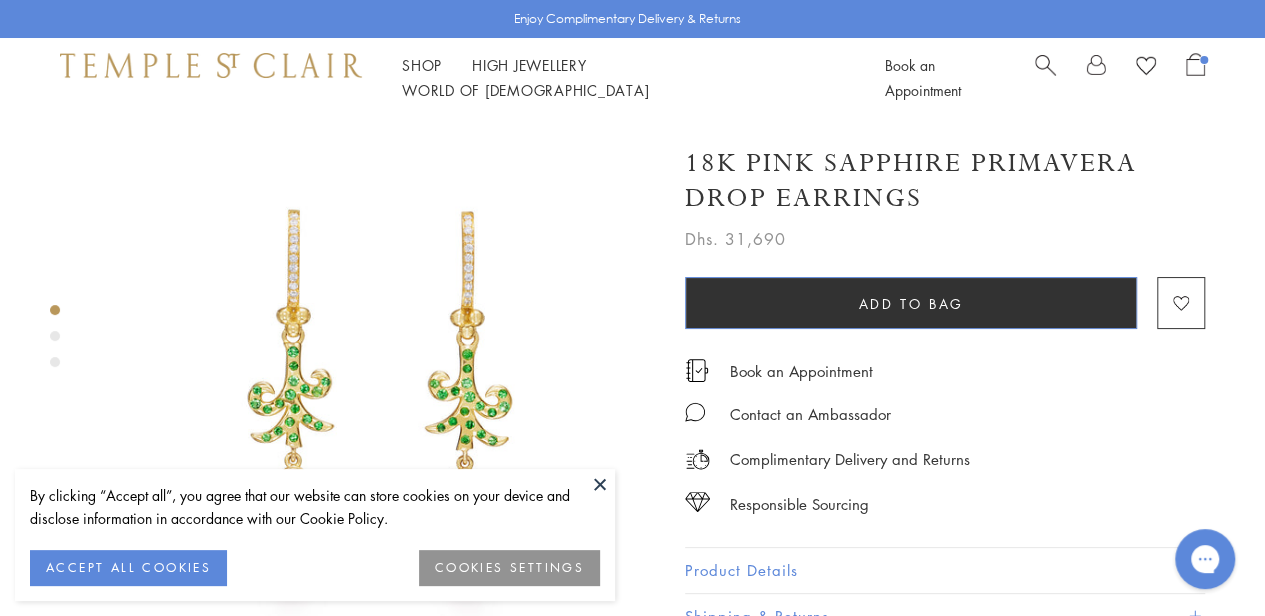 click on "Add to bag" at bounding box center (911, 303) 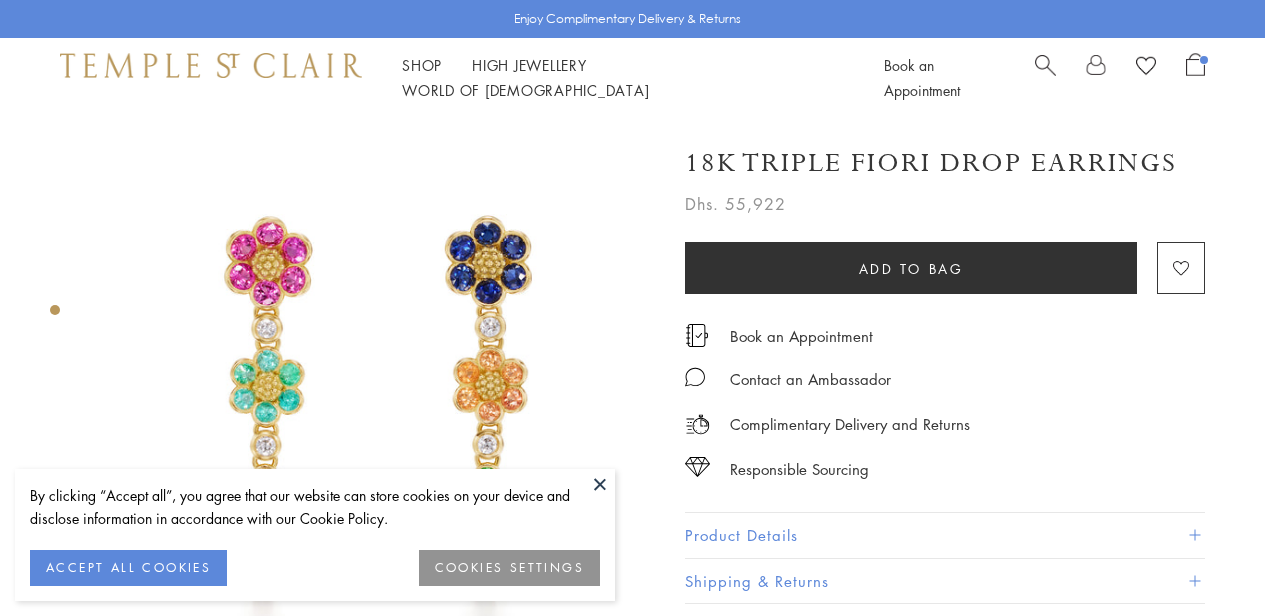 scroll, scrollTop: 0, scrollLeft: 0, axis: both 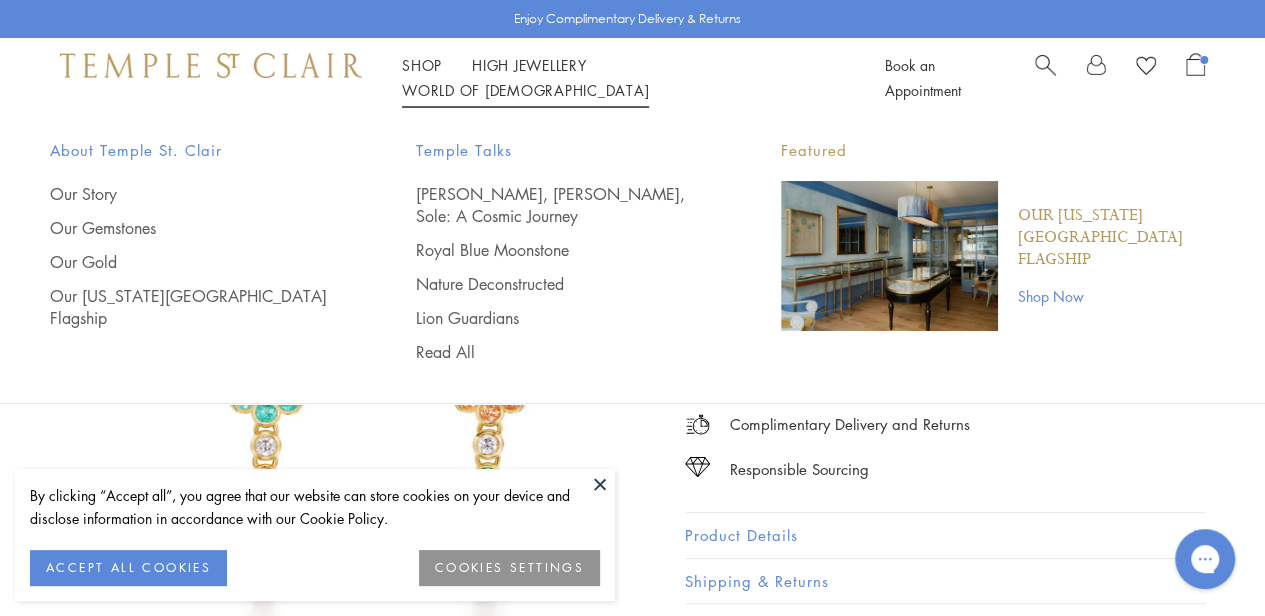 click at bounding box center (889, 256) 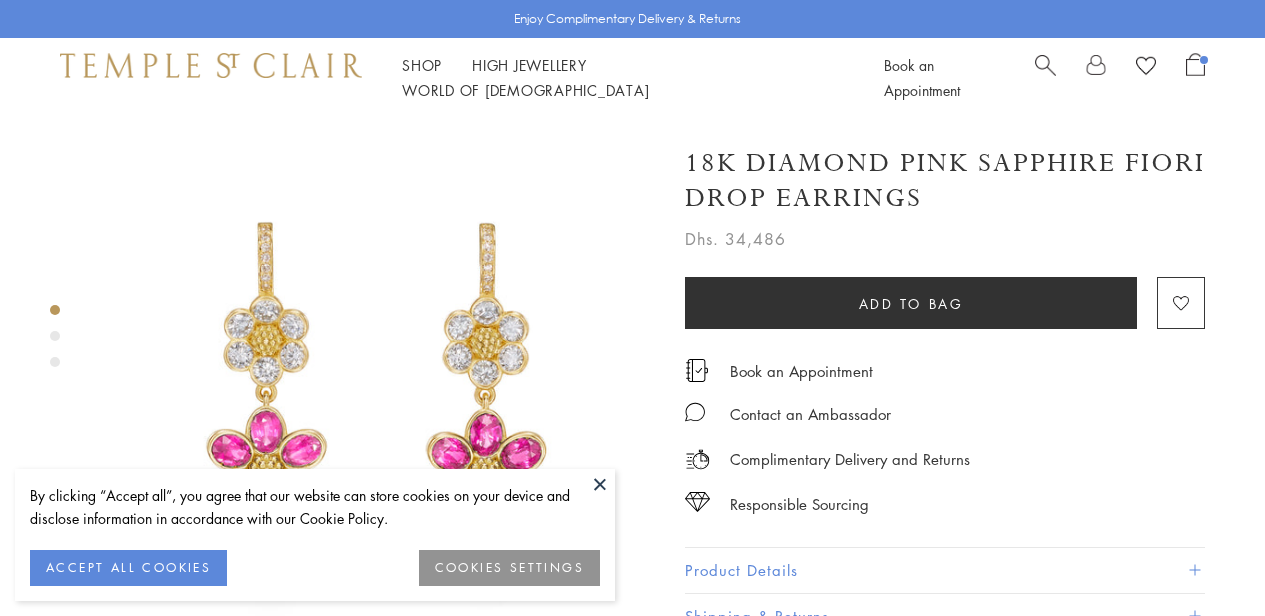 scroll, scrollTop: 0, scrollLeft: 0, axis: both 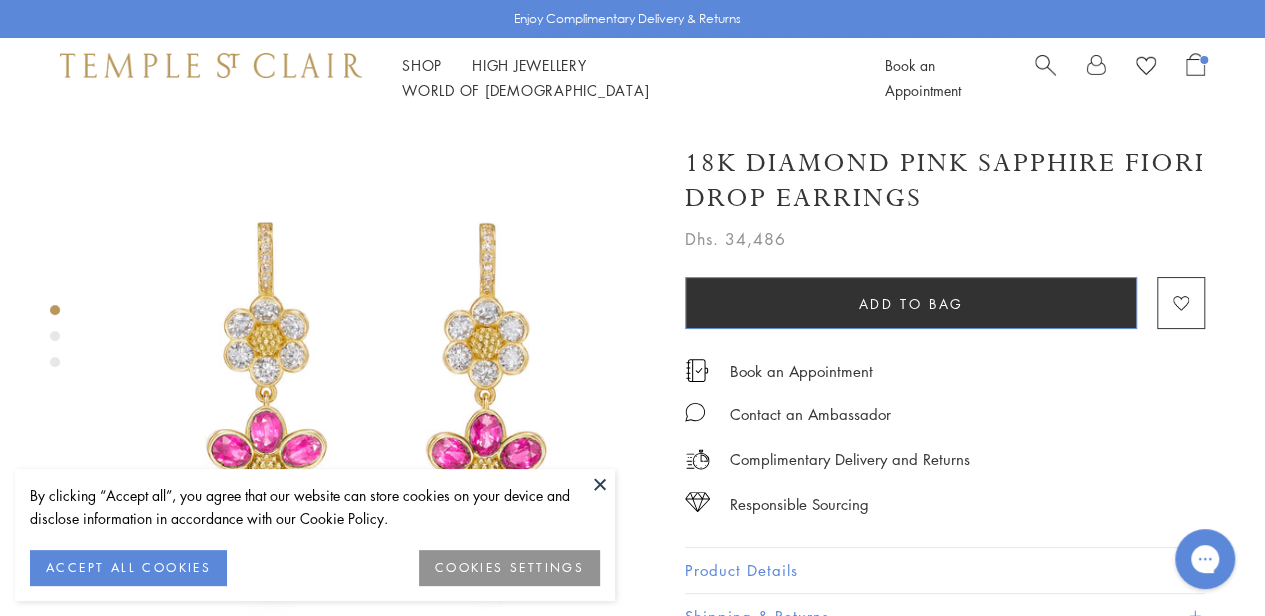 click on "Add to bag" at bounding box center (911, 303) 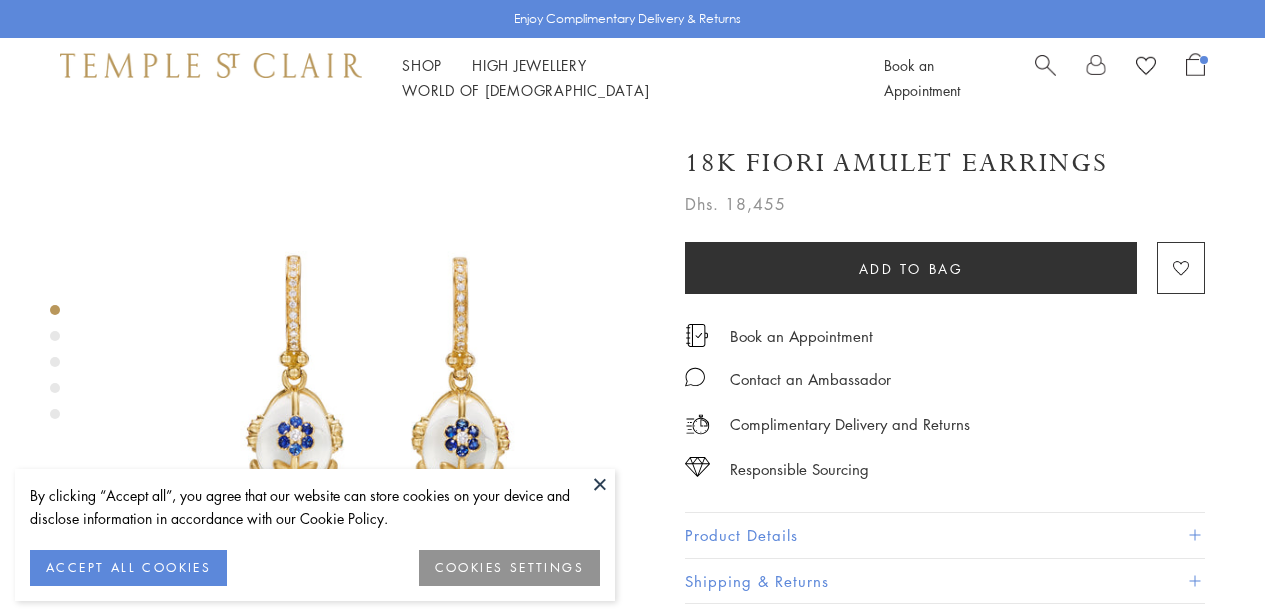 scroll, scrollTop: 0, scrollLeft: 0, axis: both 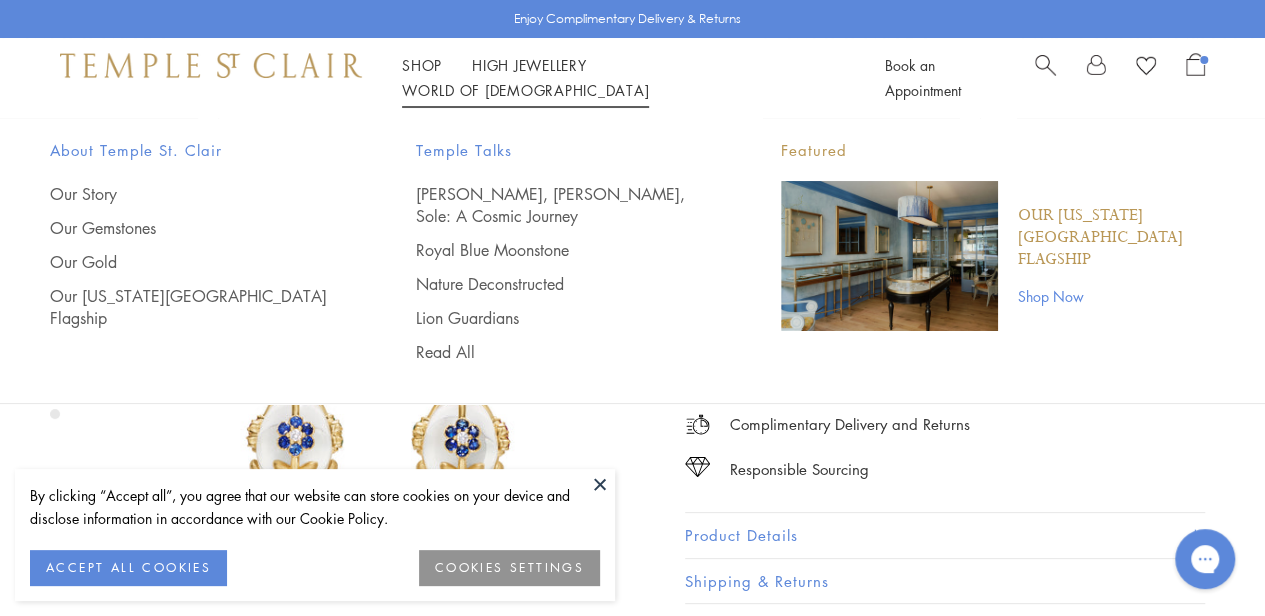 click on "About Temple [GEOGRAPHIC_DATA] Our Story   Our Gemstones   Our Gold   Our [US_STATE][GEOGRAPHIC_DATA] Flagship   Temple Talks [PERSON_NAME], [PERSON_NAME], Sole: A Cosmic Journey   Royal Blue Moonstone   Nature Deconstructed   Lion Guardians   Read All   Featured
Our [US_STATE] City Flagship Shop Now" at bounding box center [632, 250] 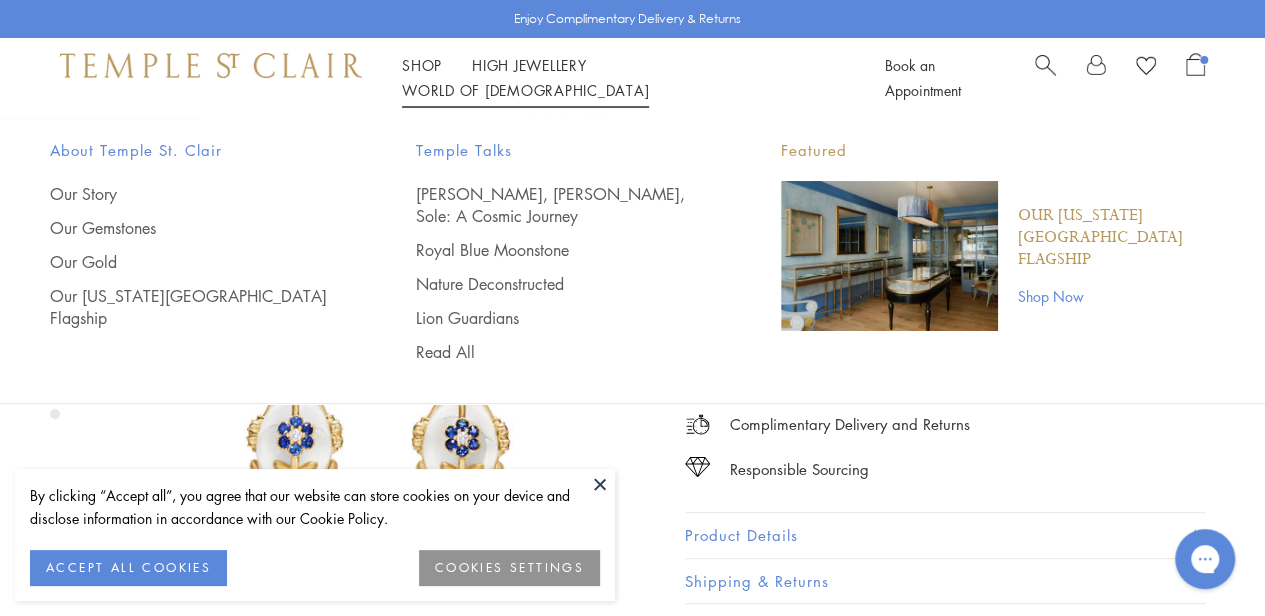 click on "About Temple [GEOGRAPHIC_DATA] Our Story   Our Gemstones   Our Gold   Our [US_STATE][GEOGRAPHIC_DATA] Flagship   Temple Talks [PERSON_NAME], [PERSON_NAME], Sole: A Cosmic Journey   Royal Blue Moonstone   Nature Deconstructed   Lion Guardians   Read All   Featured
Our [US_STATE] City Flagship Shop Now" at bounding box center [632, 250] 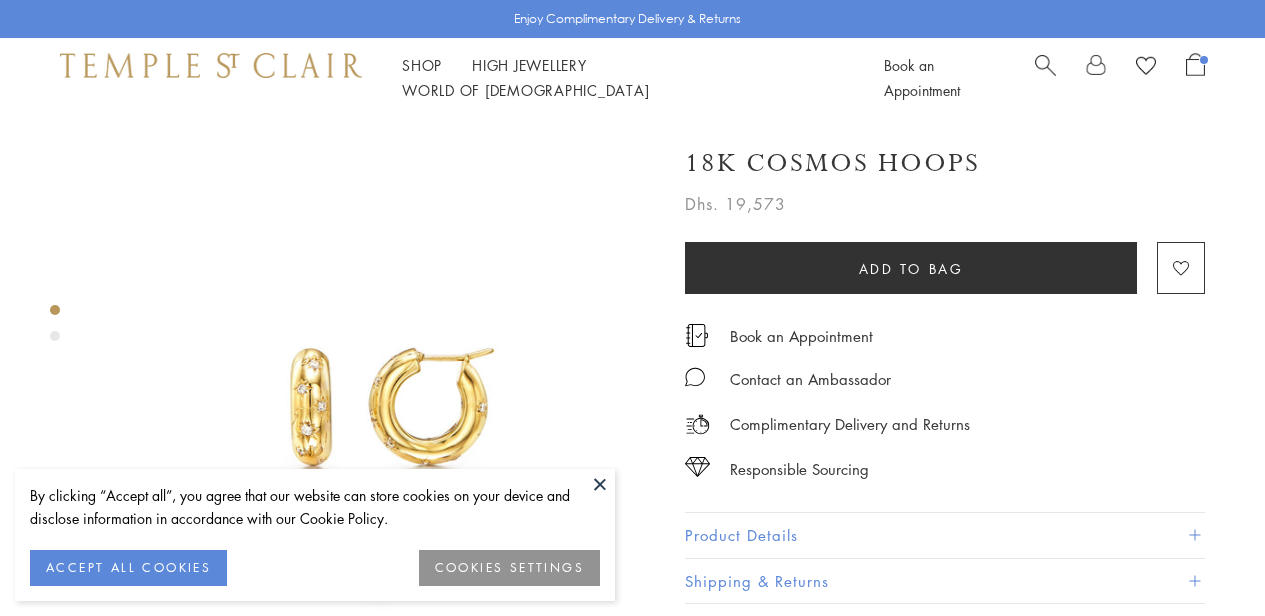 scroll, scrollTop: 0, scrollLeft: 0, axis: both 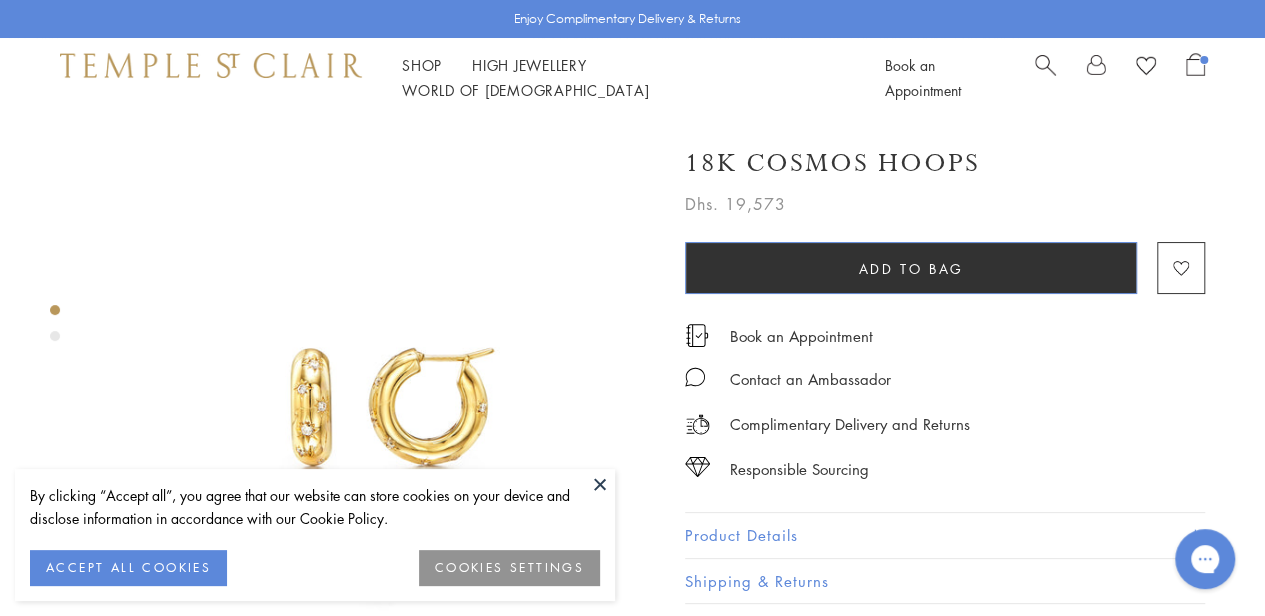 click on "Add to bag" at bounding box center [911, 268] 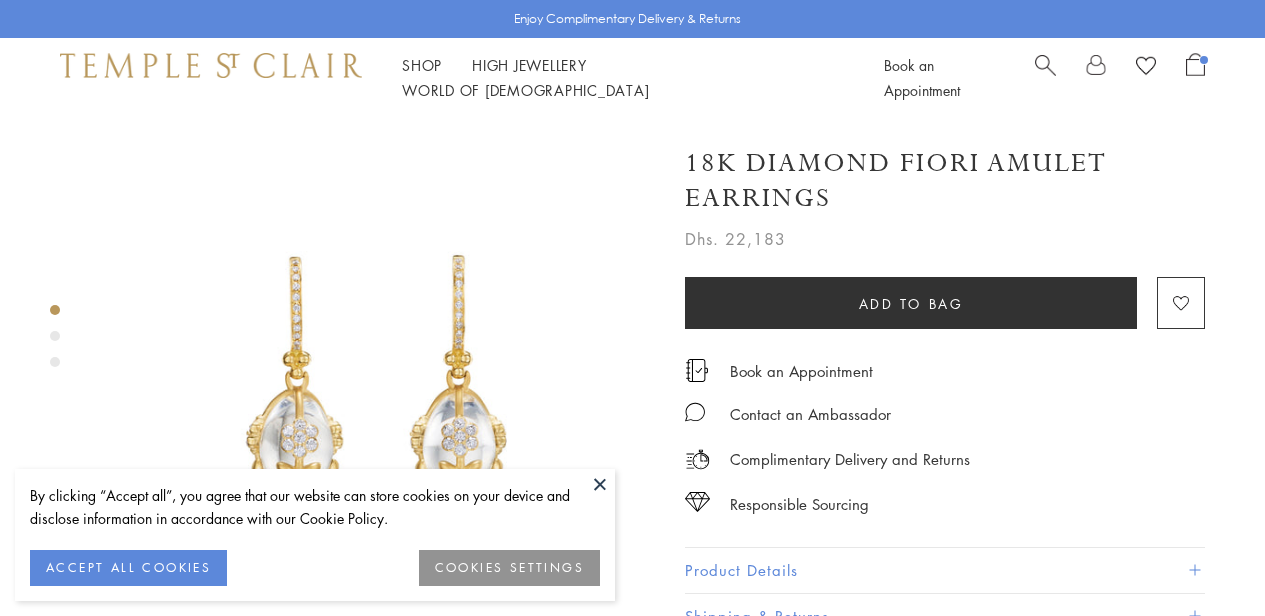 scroll, scrollTop: 0, scrollLeft: 0, axis: both 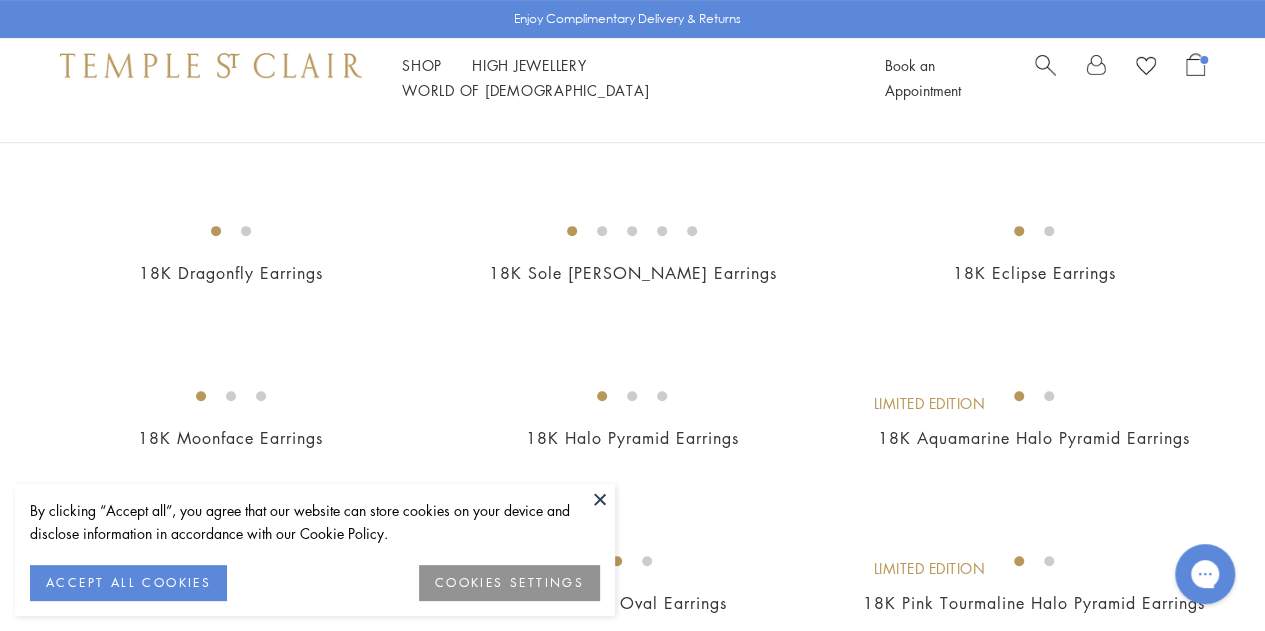 click at bounding box center [600, 499] 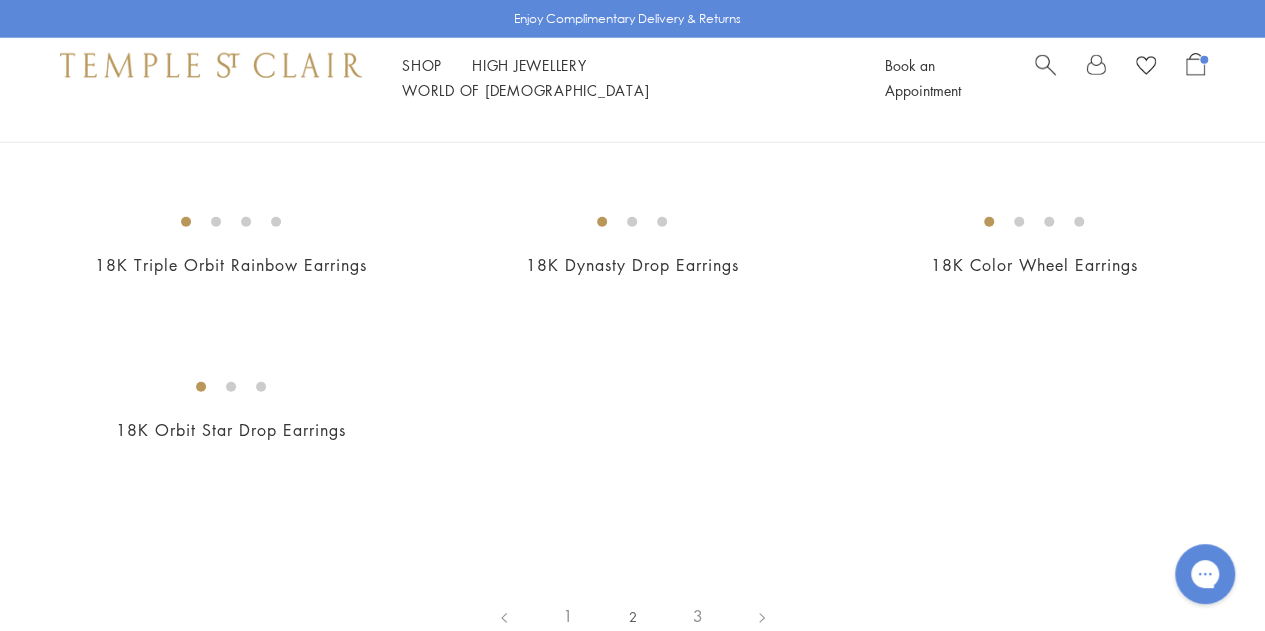 scroll, scrollTop: 3173, scrollLeft: 0, axis: vertical 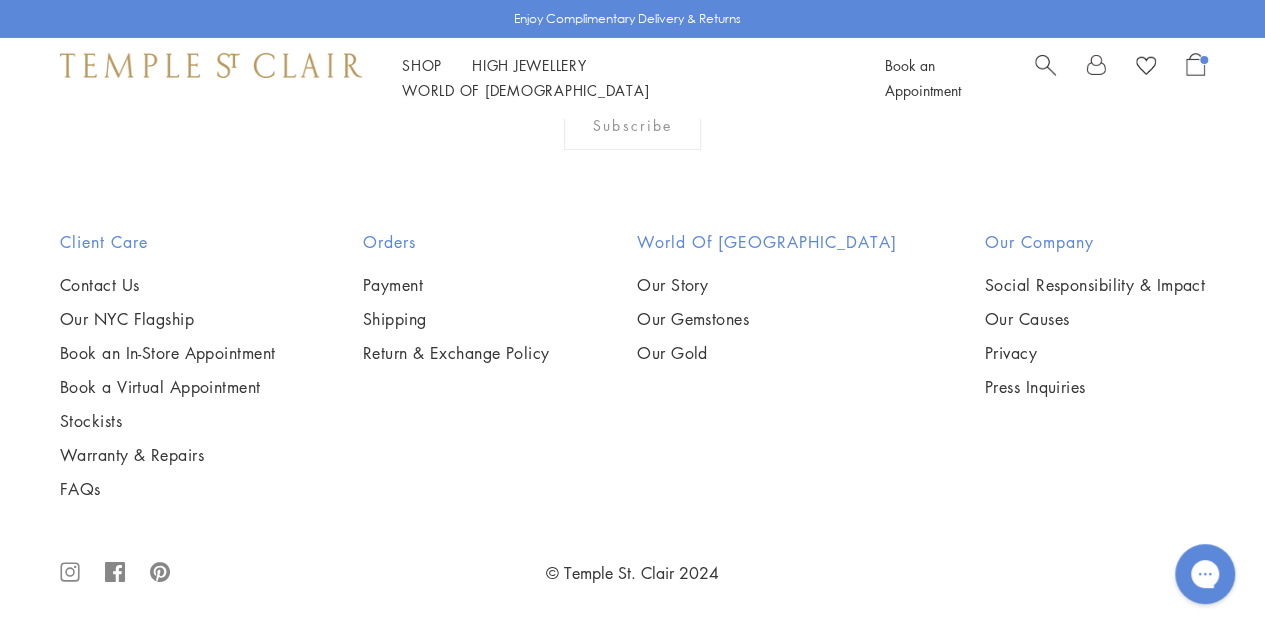 click on "3" at bounding box center [698, -199] 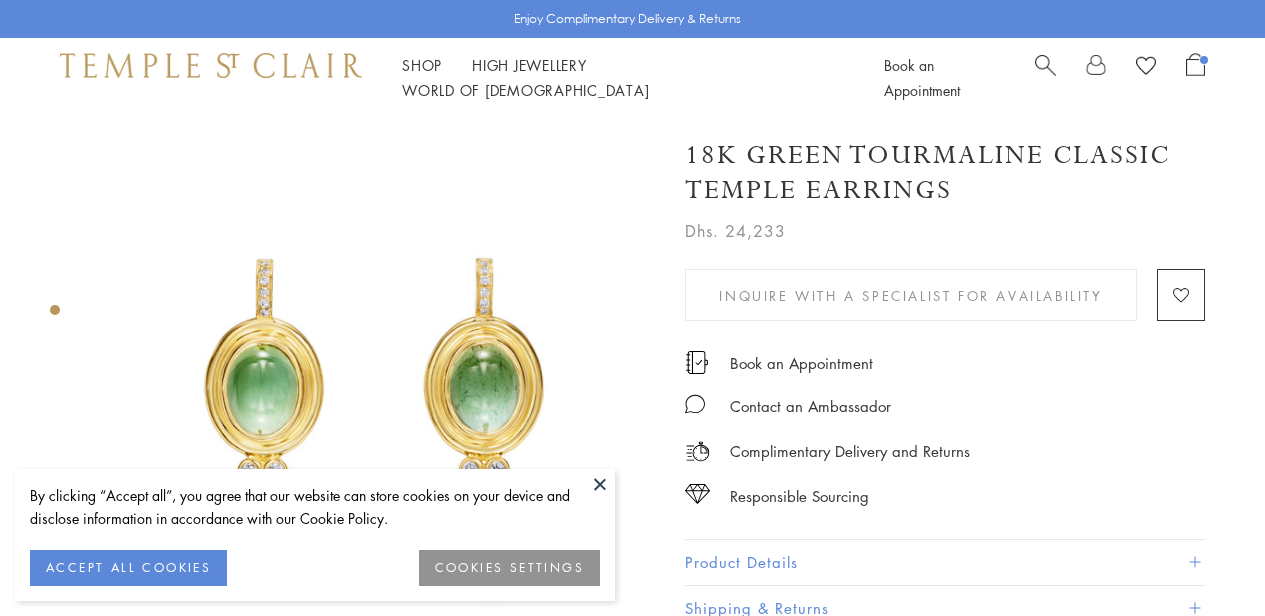 scroll, scrollTop: 0, scrollLeft: 0, axis: both 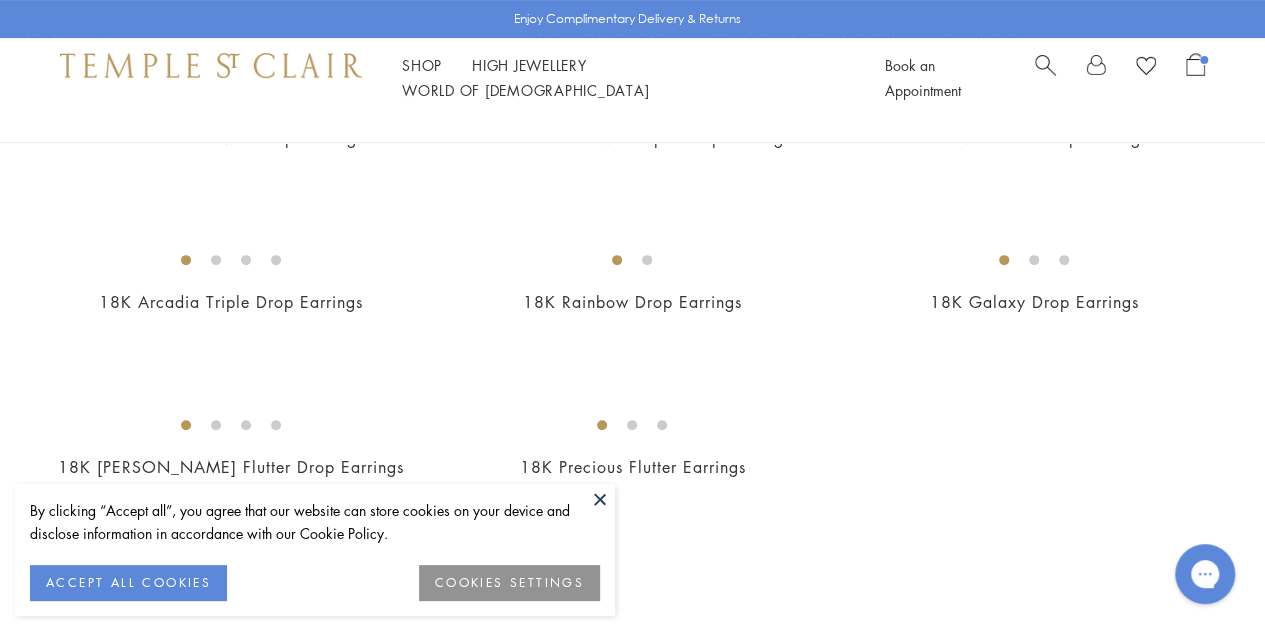 click at bounding box center (600, 499) 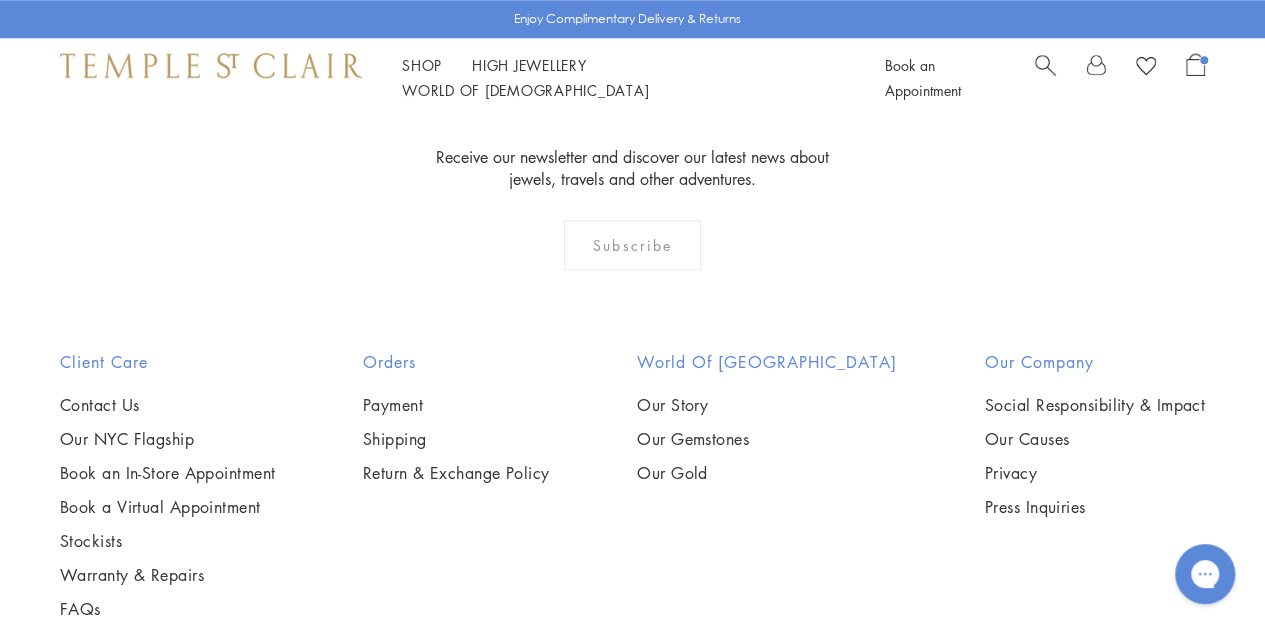 scroll, scrollTop: 1029, scrollLeft: 0, axis: vertical 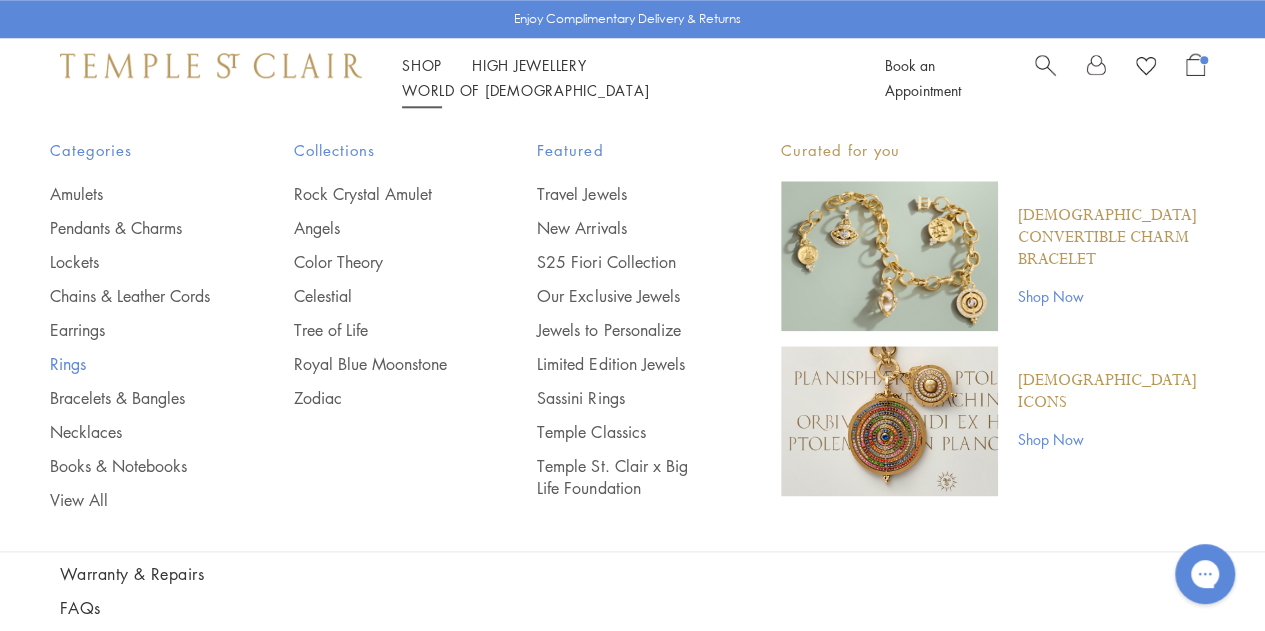 click on "Rings" at bounding box center (132, 364) 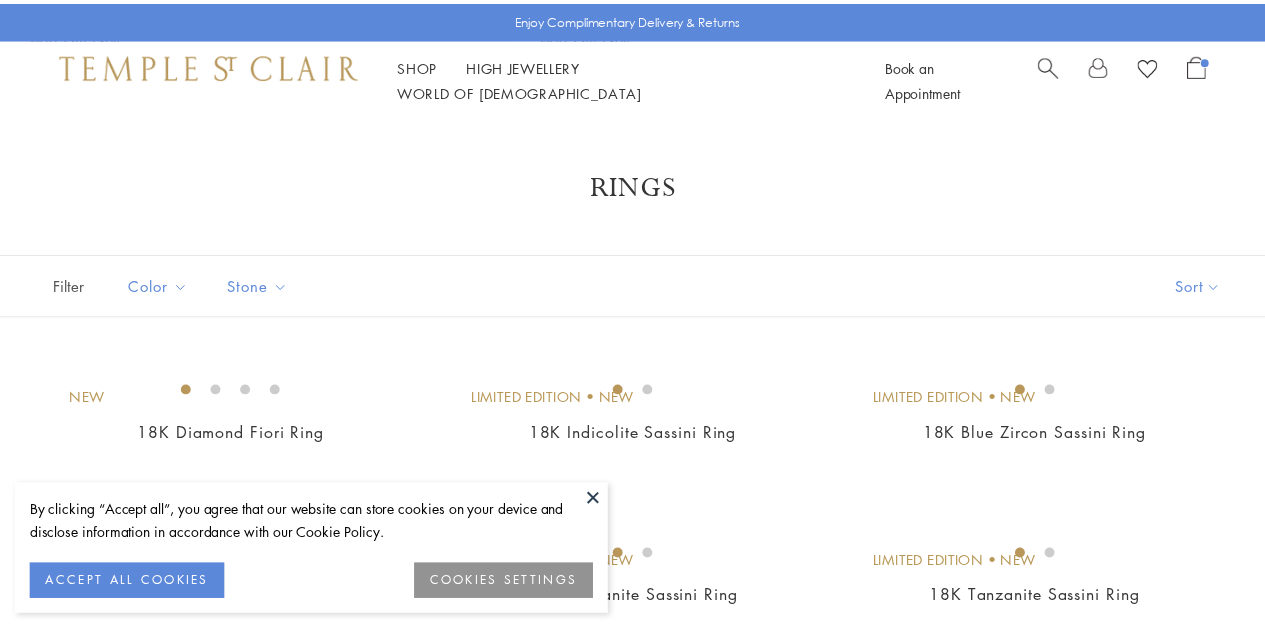 scroll, scrollTop: 0, scrollLeft: 0, axis: both 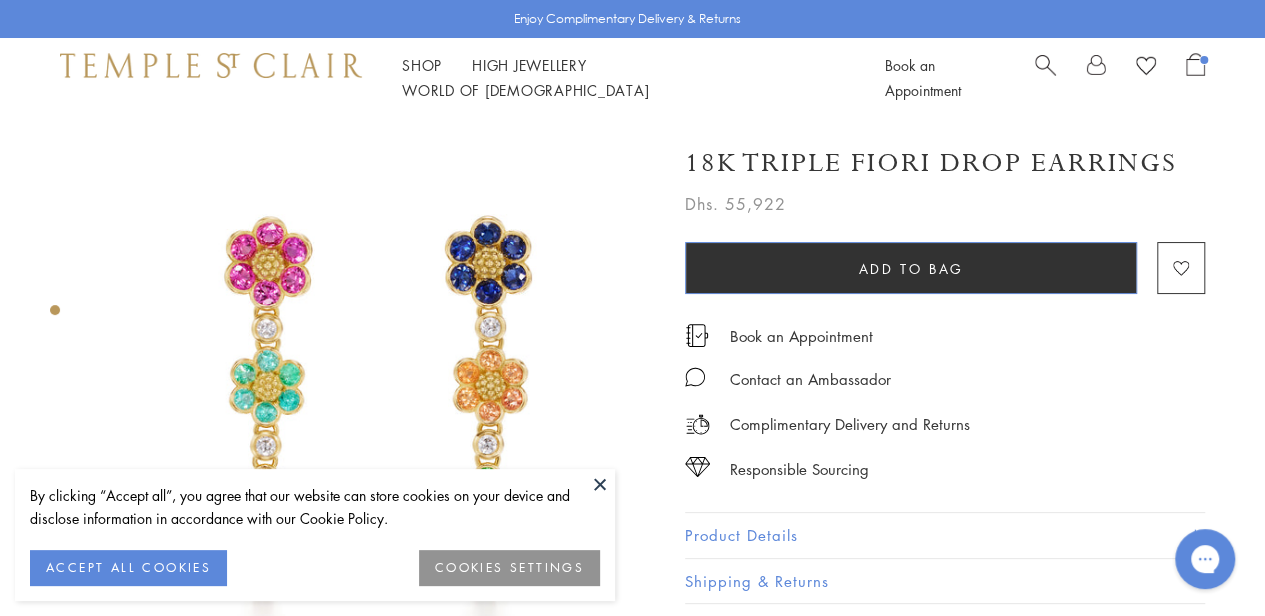 click on "Add to bag" at bounding box center [911, 268] 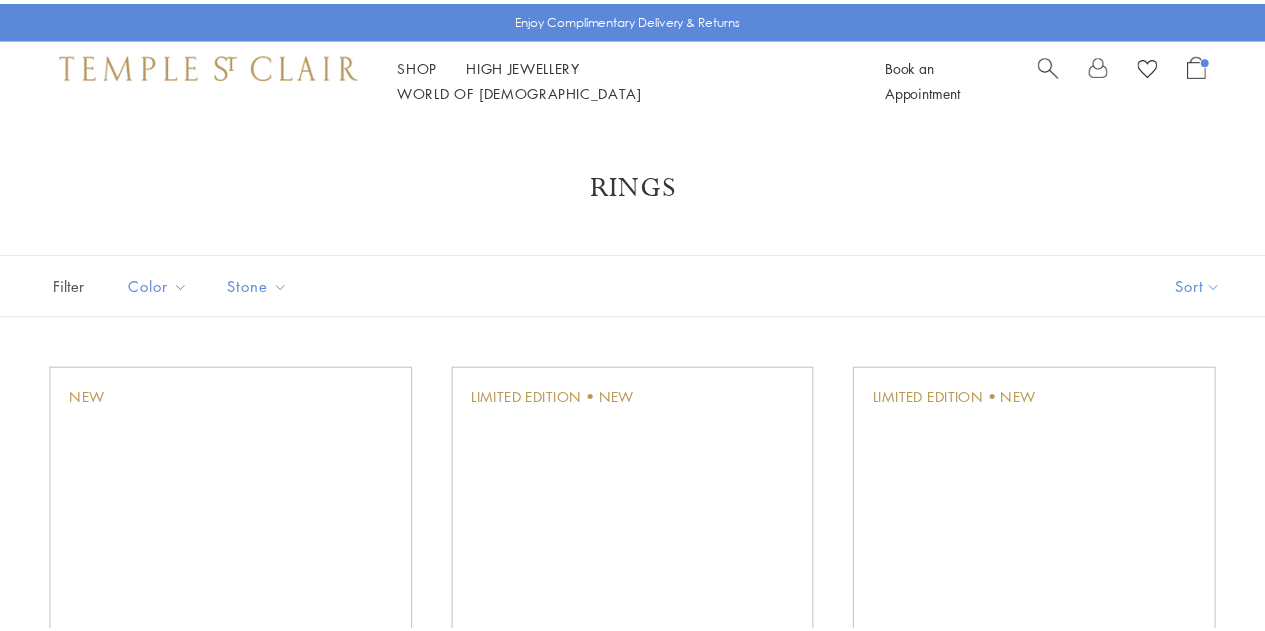 scroll, scrollTop: 0, scrollLeft: 0, axis: both 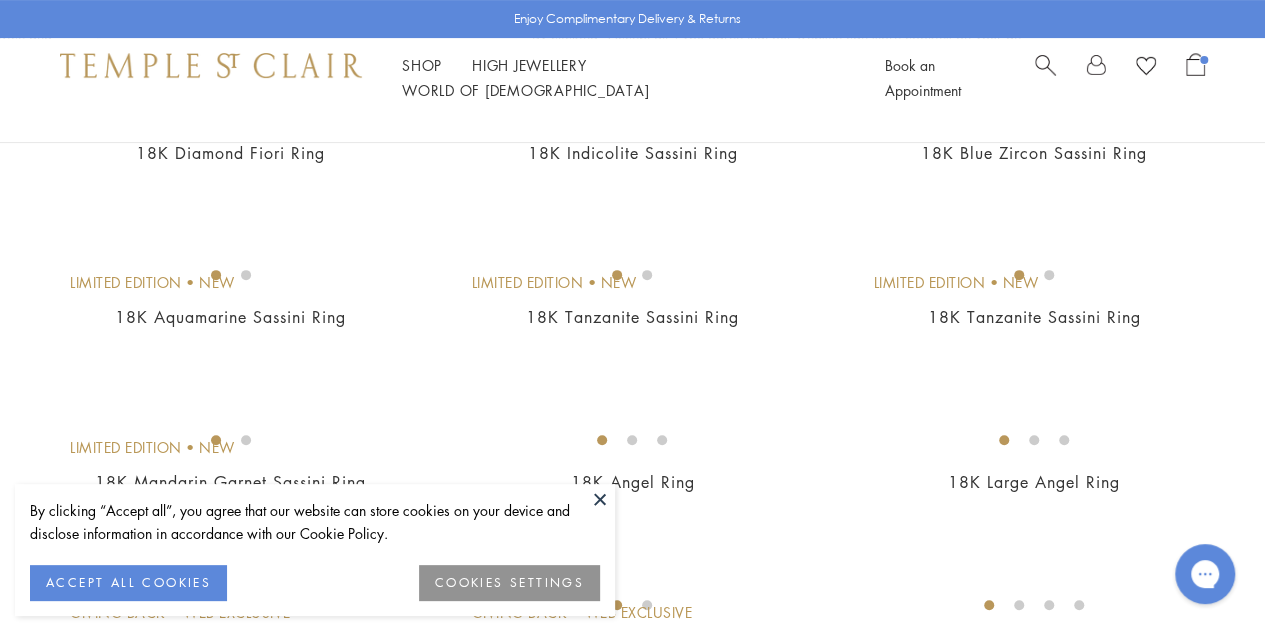 click at bounding box center (600, 499) 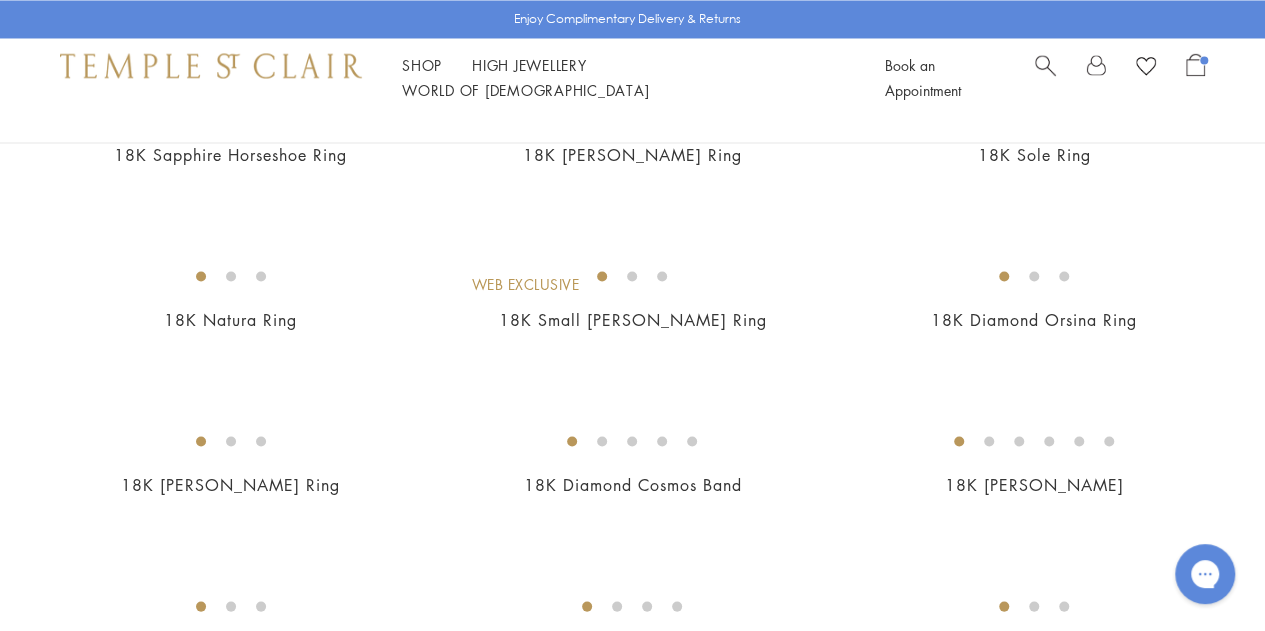 scroll, scrollTop: 1807, scrollLeft: 0, axis: vertical 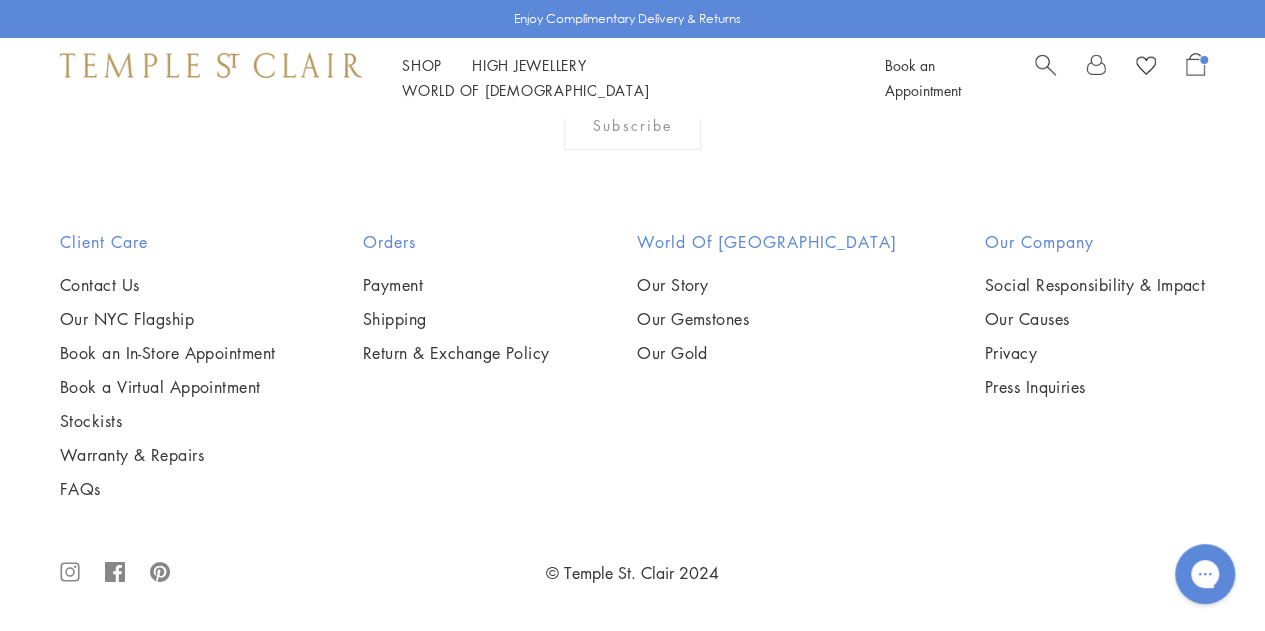 click on "2" at bounding box center [634, -199] 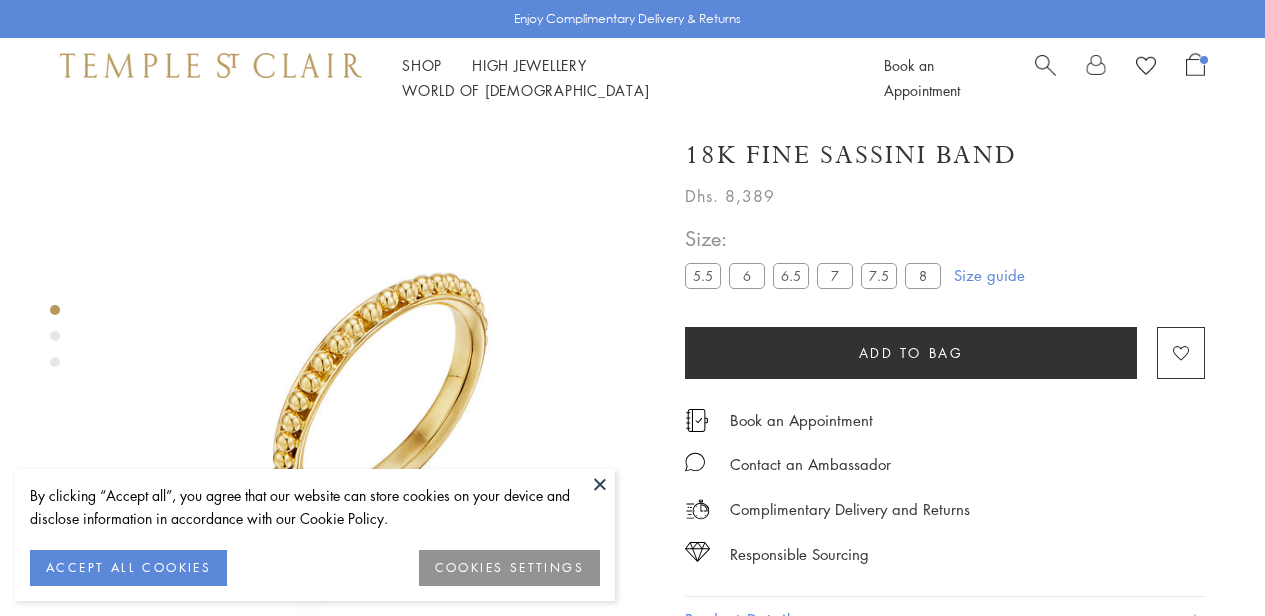 scroll, scrollTop: 79, scrollLeft: 0, axis: vertical 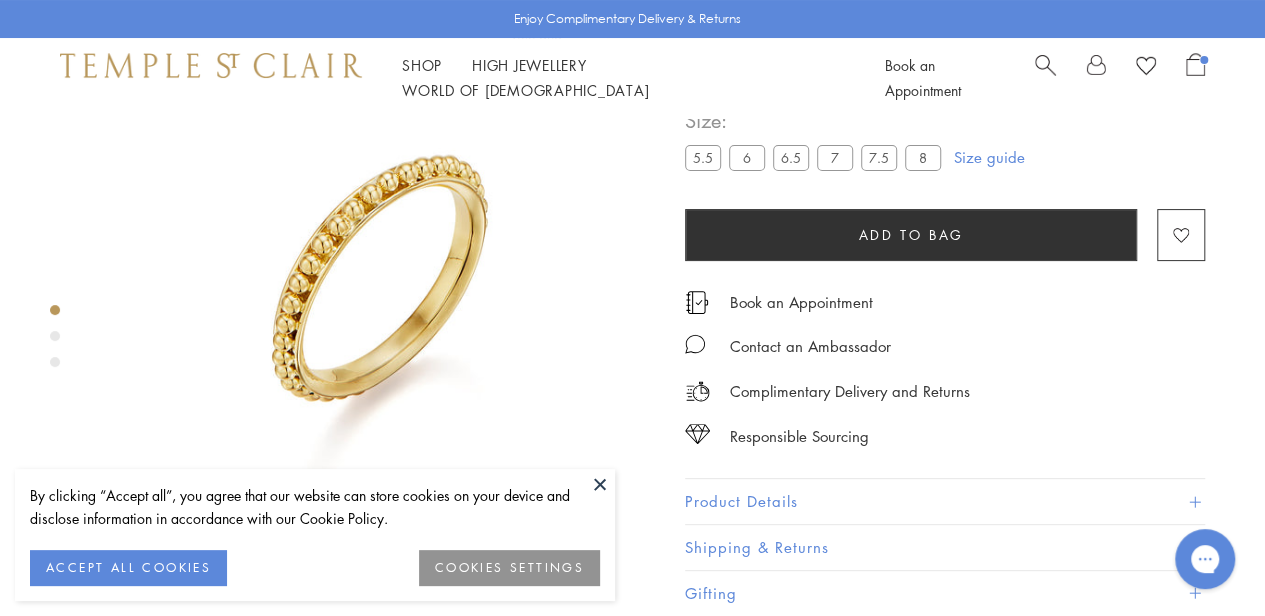 click on "Add to bag" at bounding box center [911, 235] 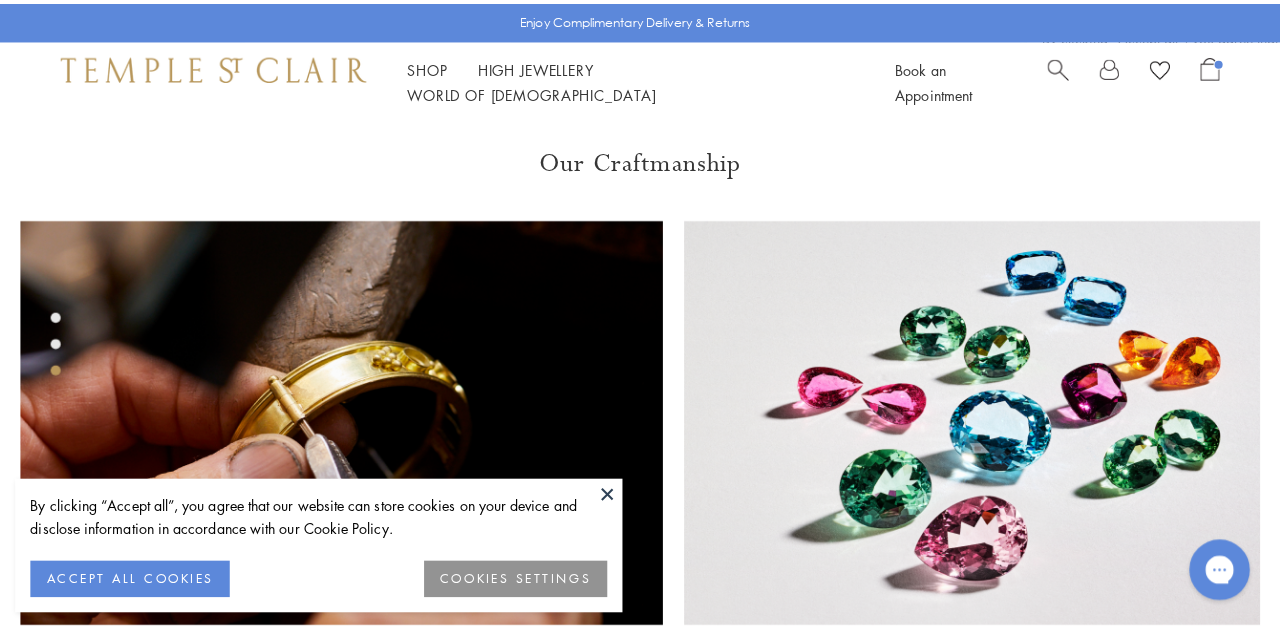 scroll, scrollTop: 1171, scrollLeft: 0, axis: vertical 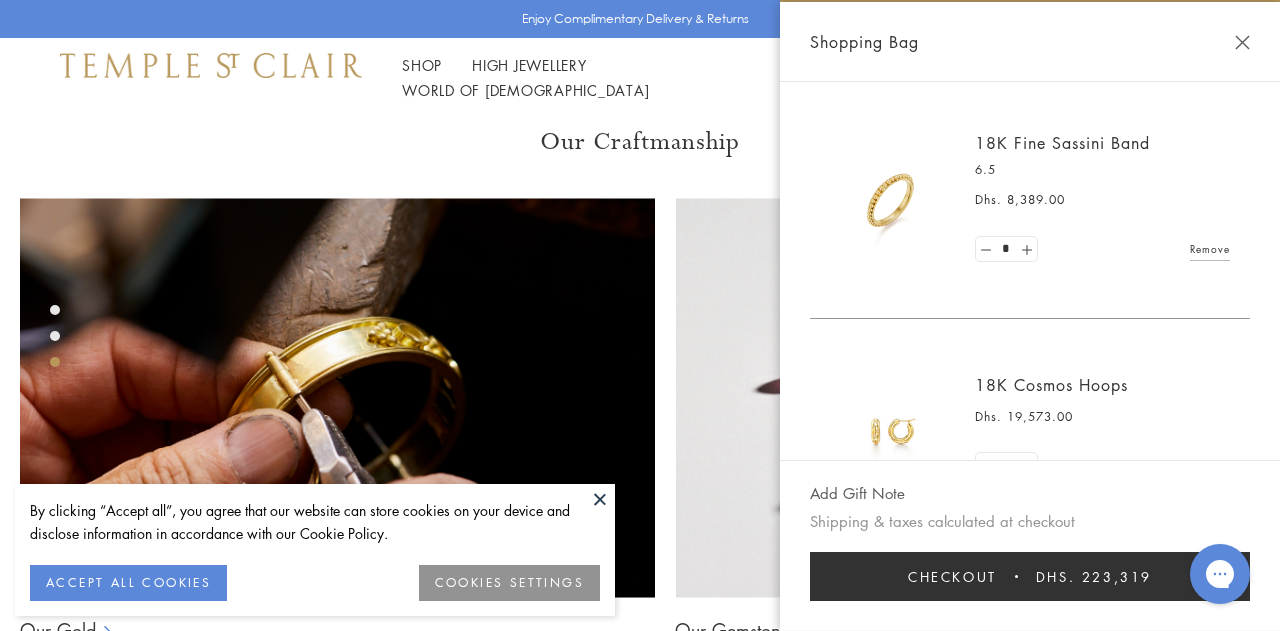 click at bounding box center (600, 499) 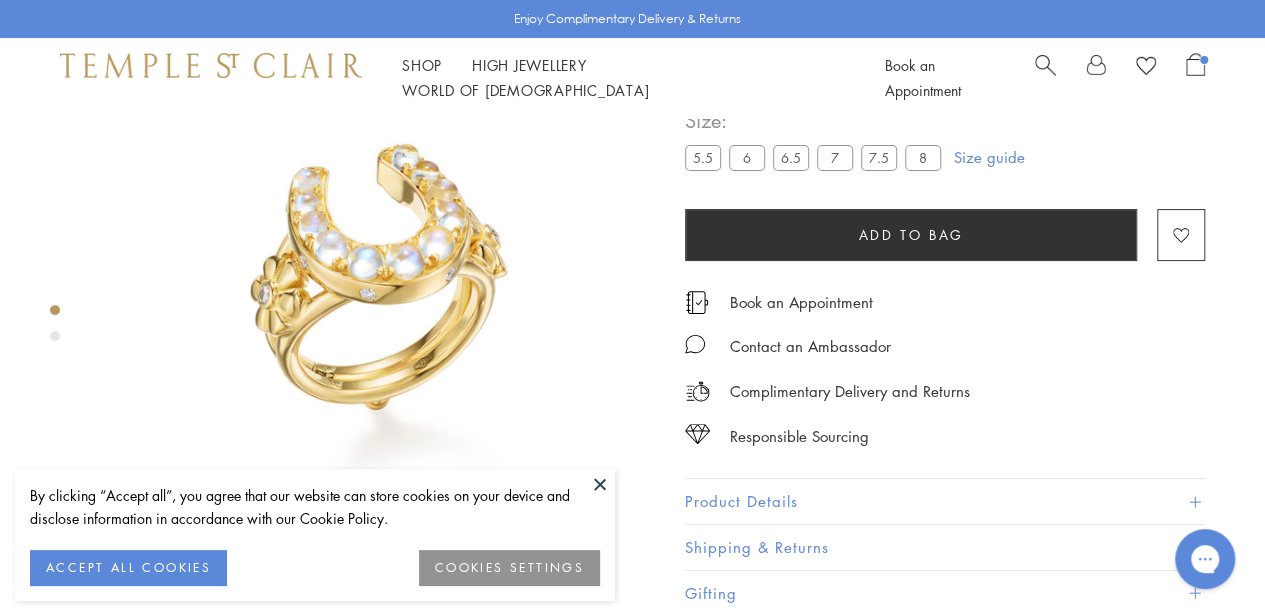 scroll, scrollTop: 0, scrollLeft: 0, axis: both 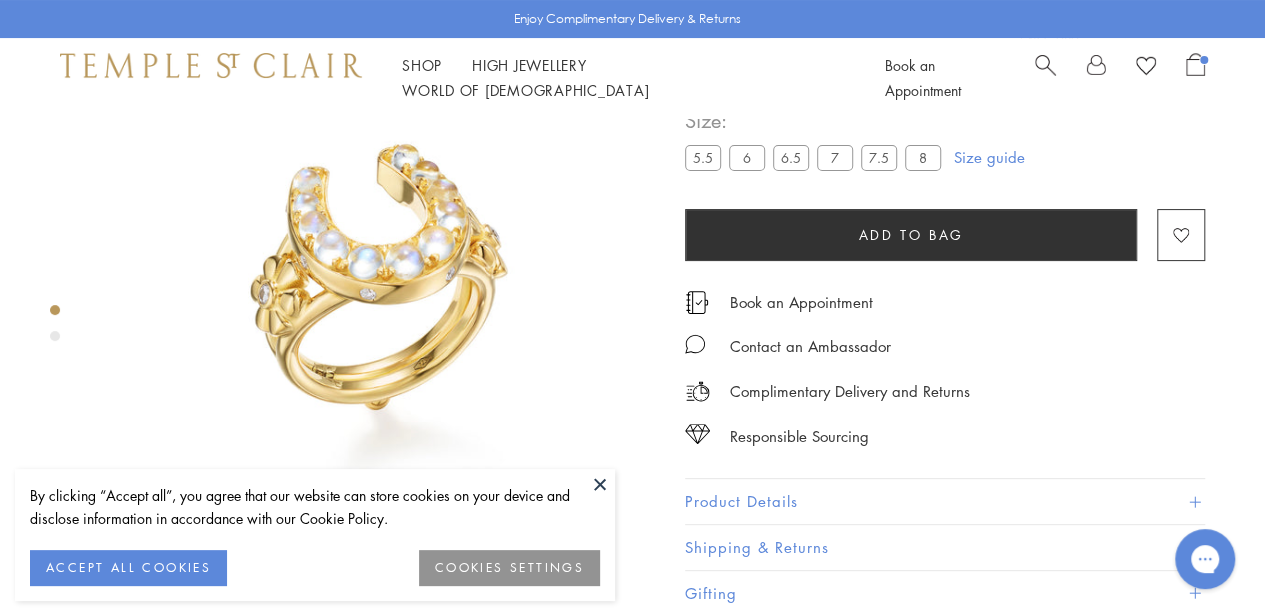 click on "Add to bag" at bounding box center (911, 235) 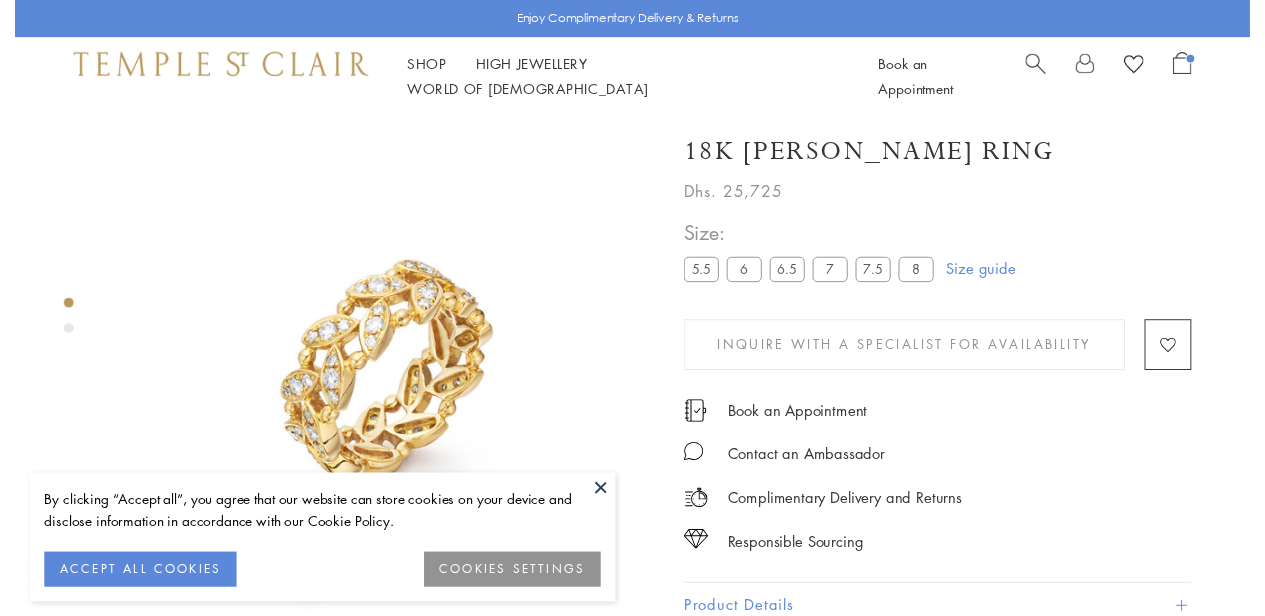 scroll, scrollTop: 79, scrollLeft: 0, axis: vertical 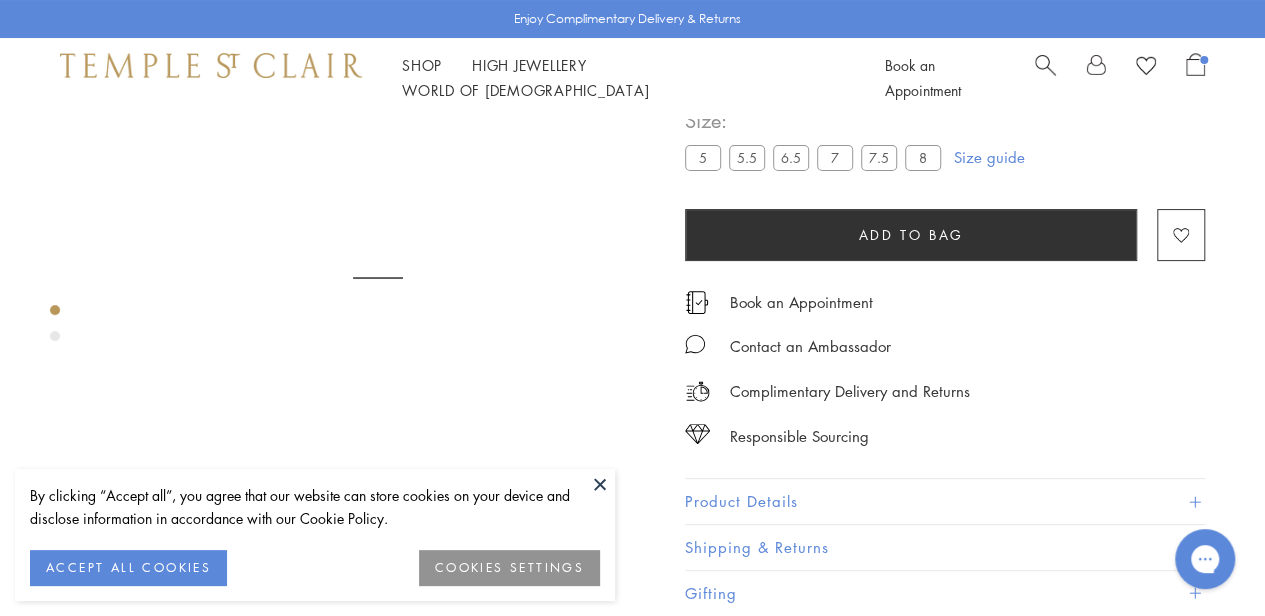 click on "Add to bag" at bounding box center [911, 235] 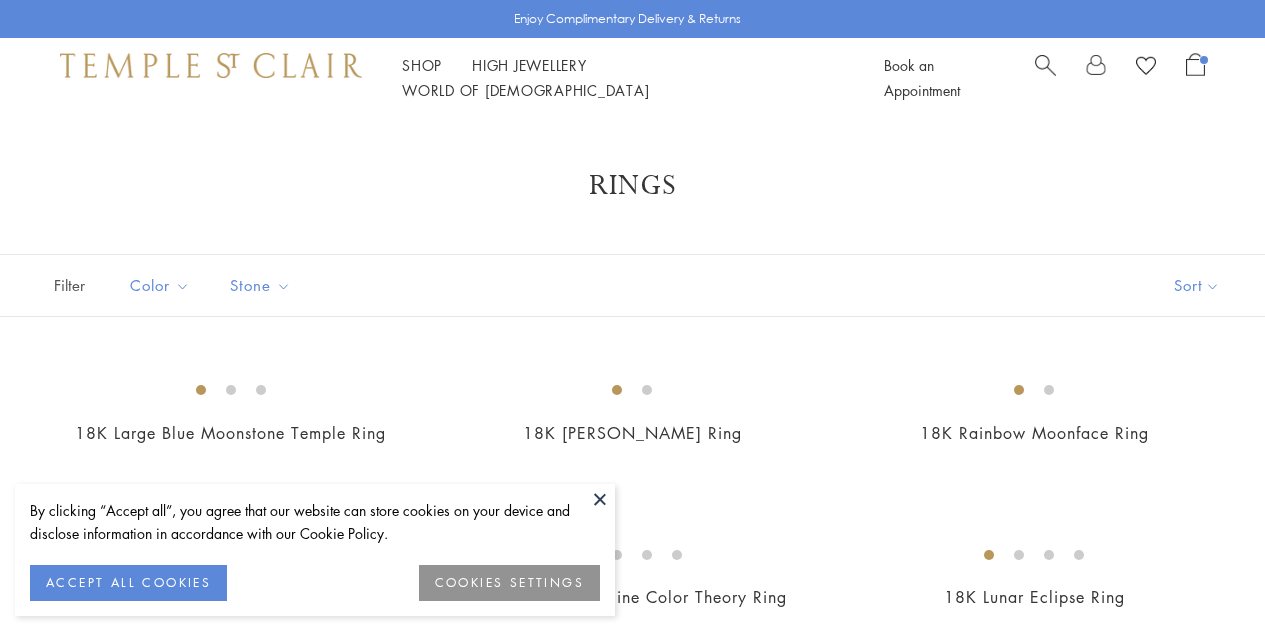 scroll, scrollTop: 0, scrollLeft: 0, axis: both 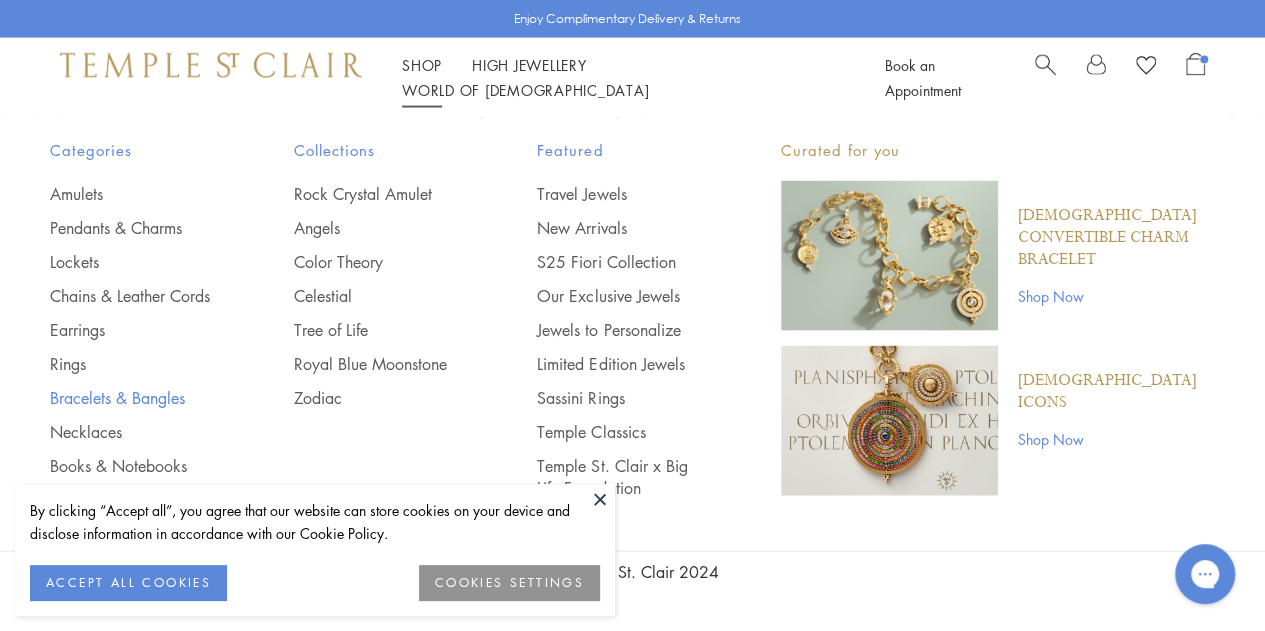 click on "Bracelets & Bangles" at bounding box center (132, 398) 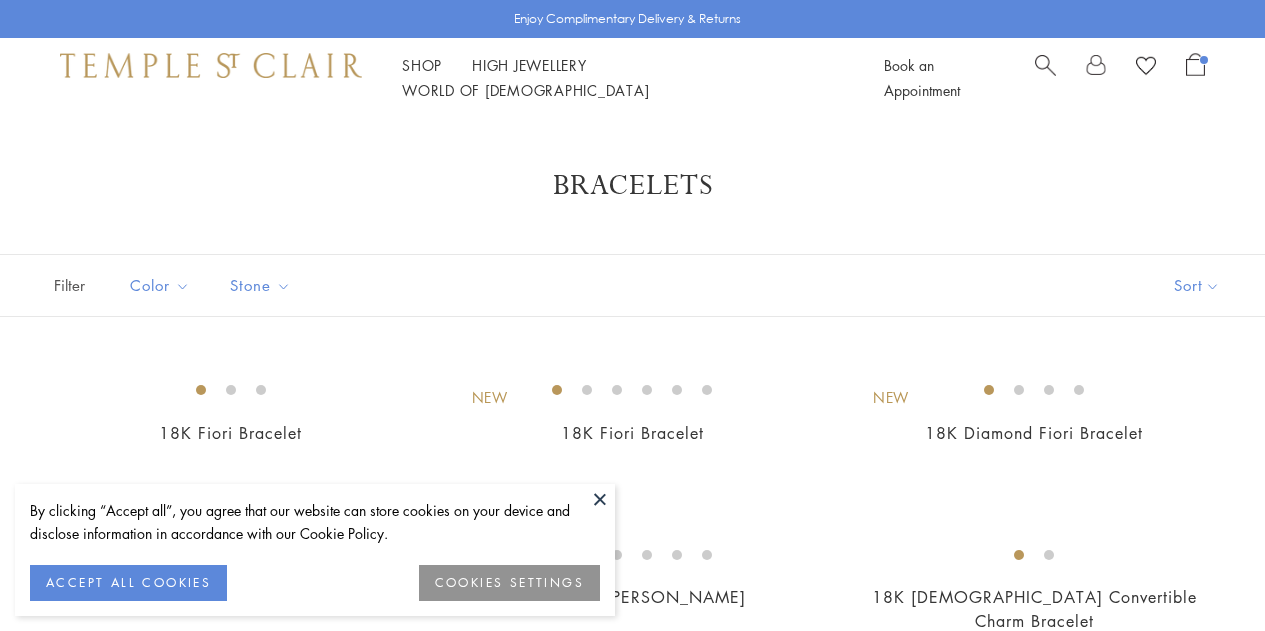 scroll, scrollTop: 0, scrollLeft: 0, axis: both 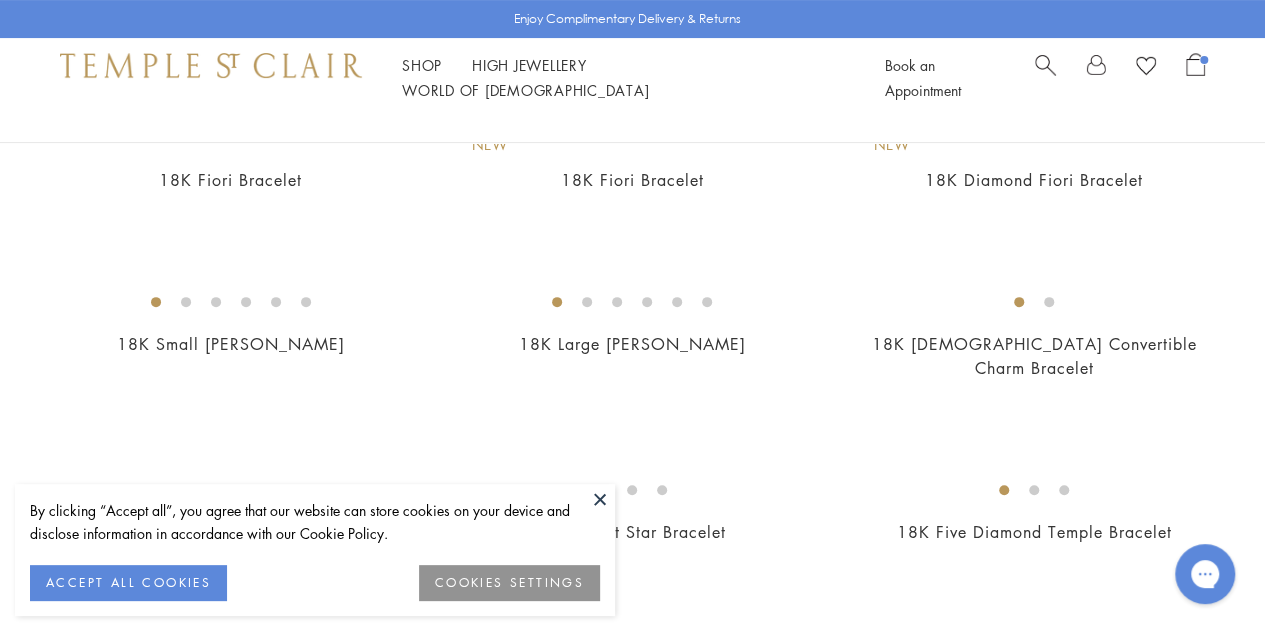 click at bounding box center (600, 499) 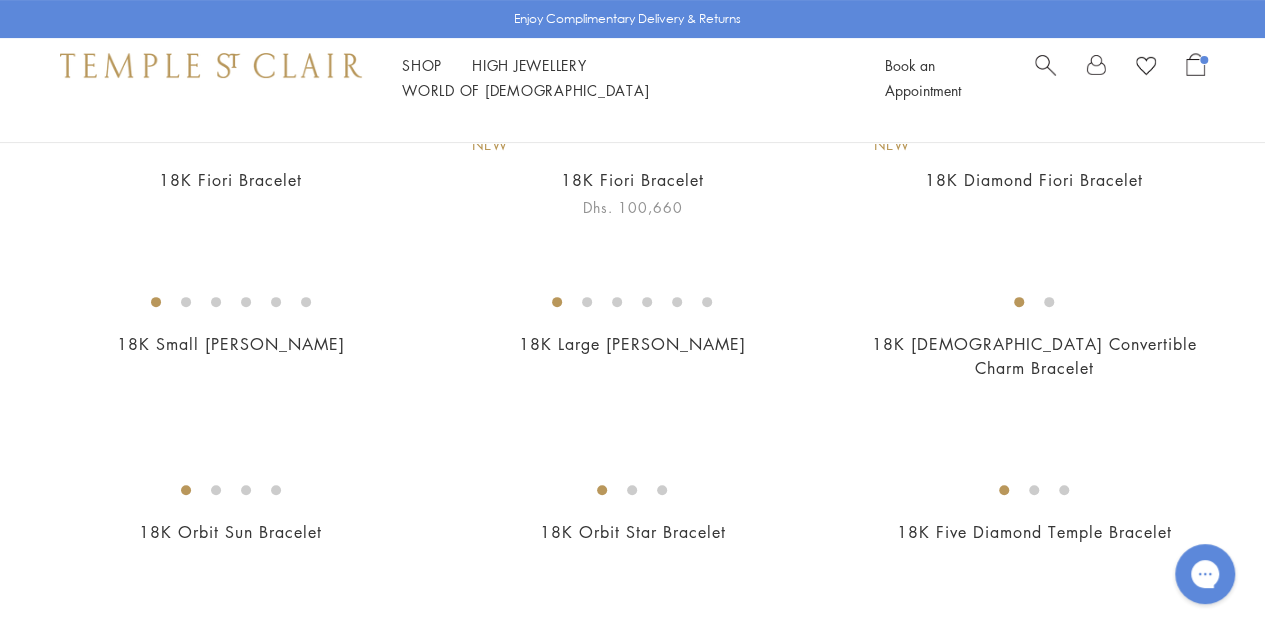 scroll, scrollTop: 318, scrollLeft: 0, axis: vertical 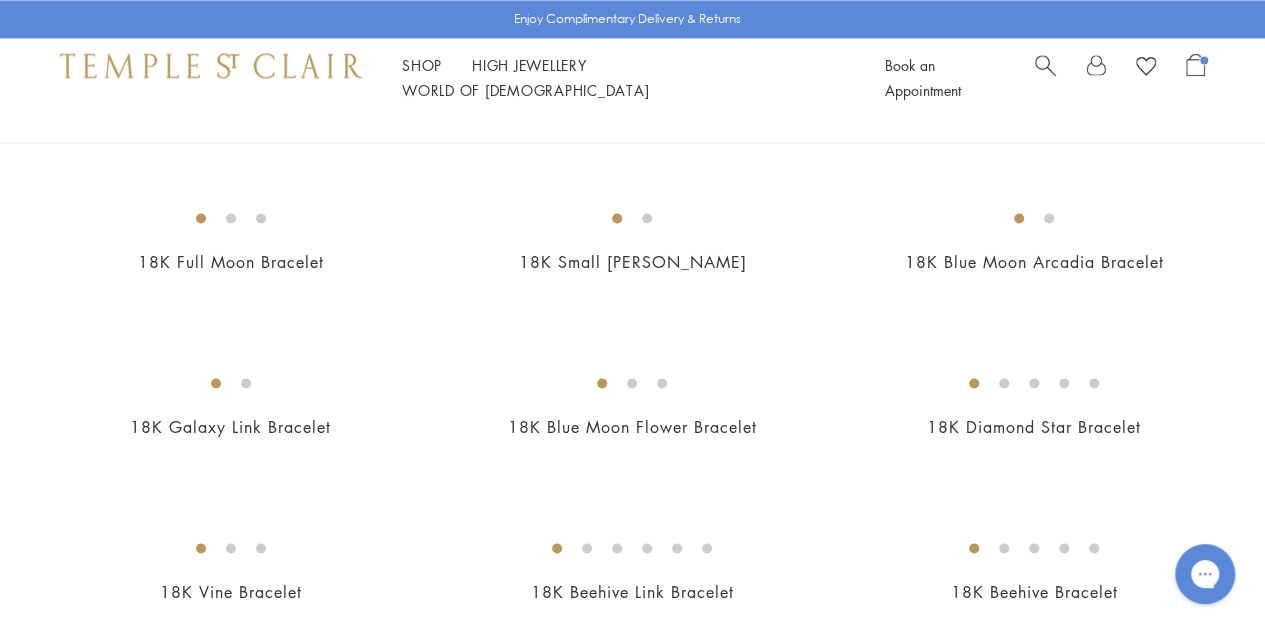 drag, startPoint x: 932, startPoint y: 322, endPoint x: 0, endPoint y: 309, distance: 932.09064 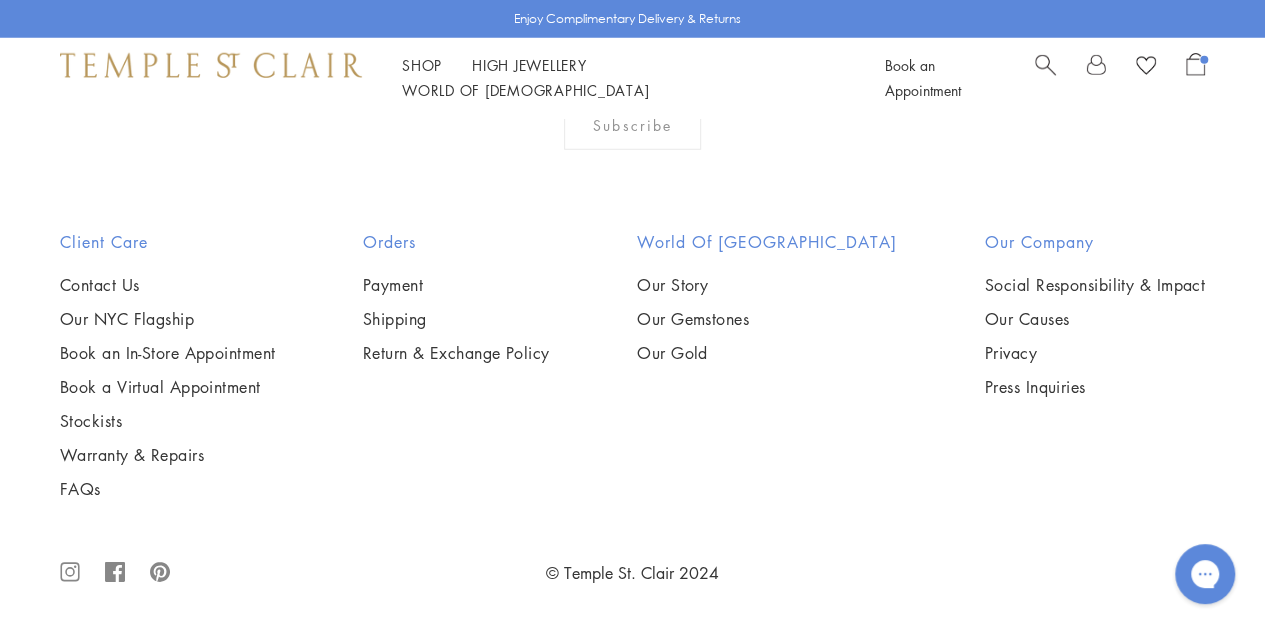 scroll, scrollTop: 3265, scrollLeft: 0, axis: vertical 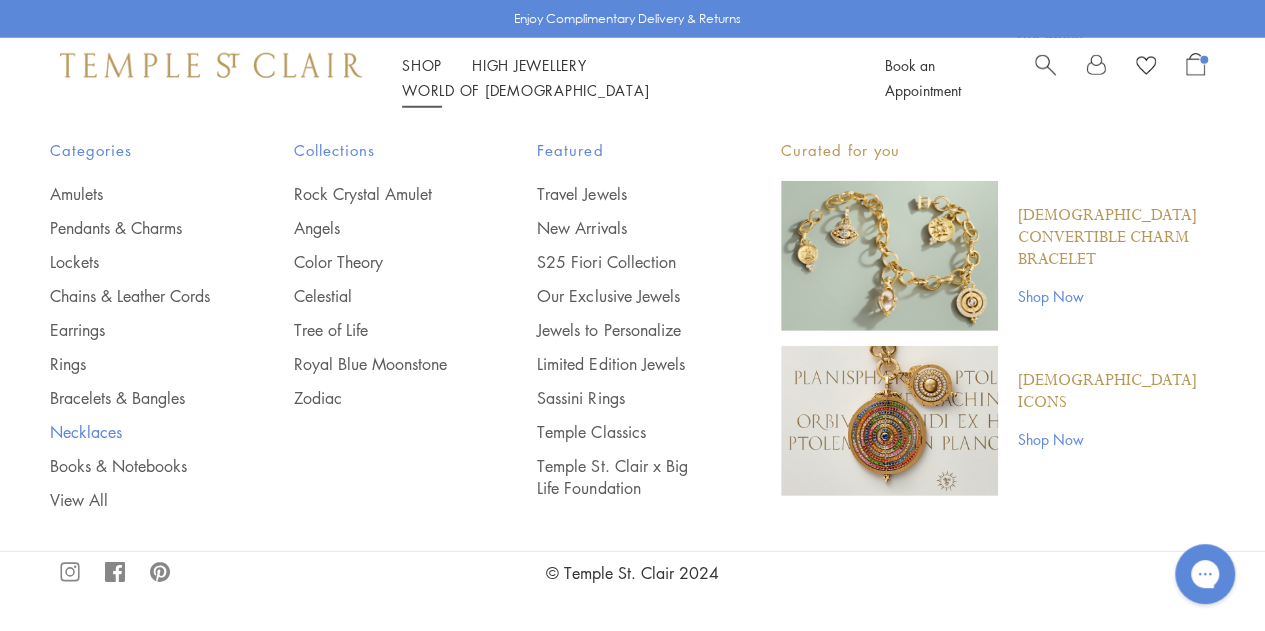 click on "Necklaces" at bounding box center [132, 432] 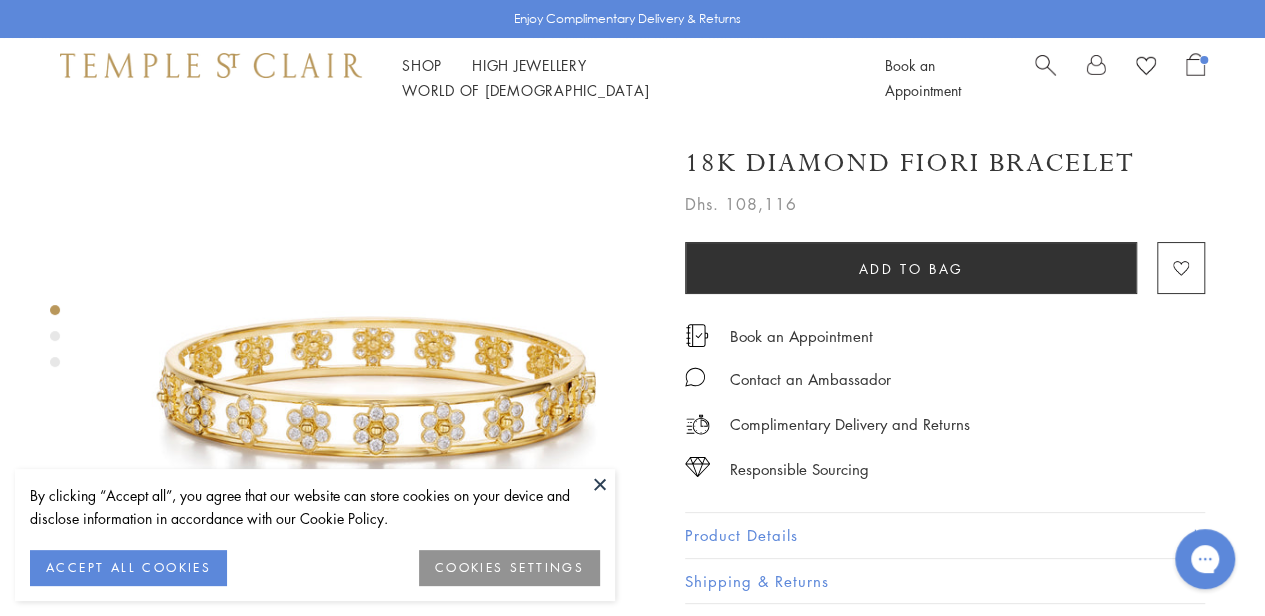 scroll, scrollTop: 0, scrollLeft: 0, axis: both 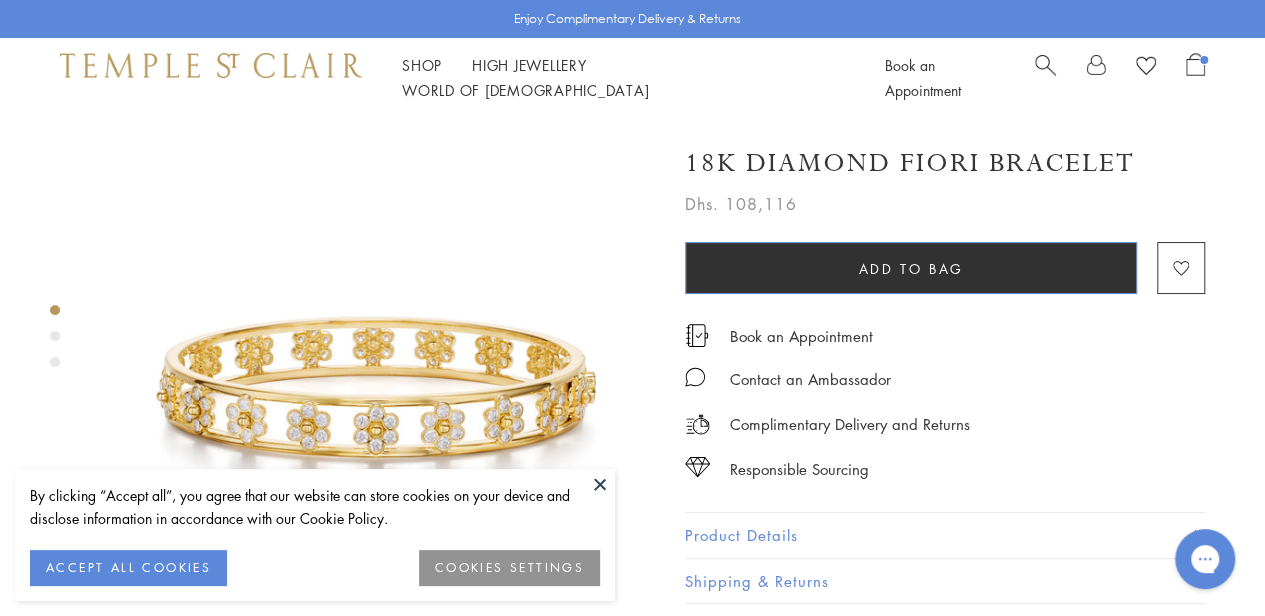 click on "Add to bag" at bounding box center (911, 268) 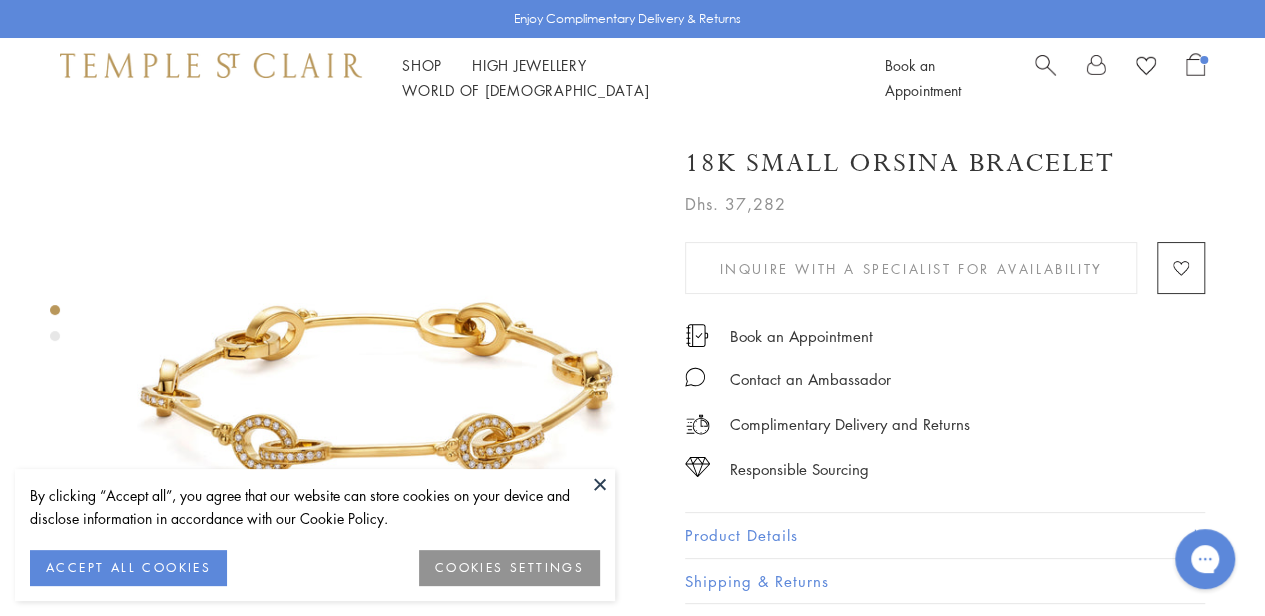 scroll, scrollTop: 0, scrollLeft: 0, axis: both 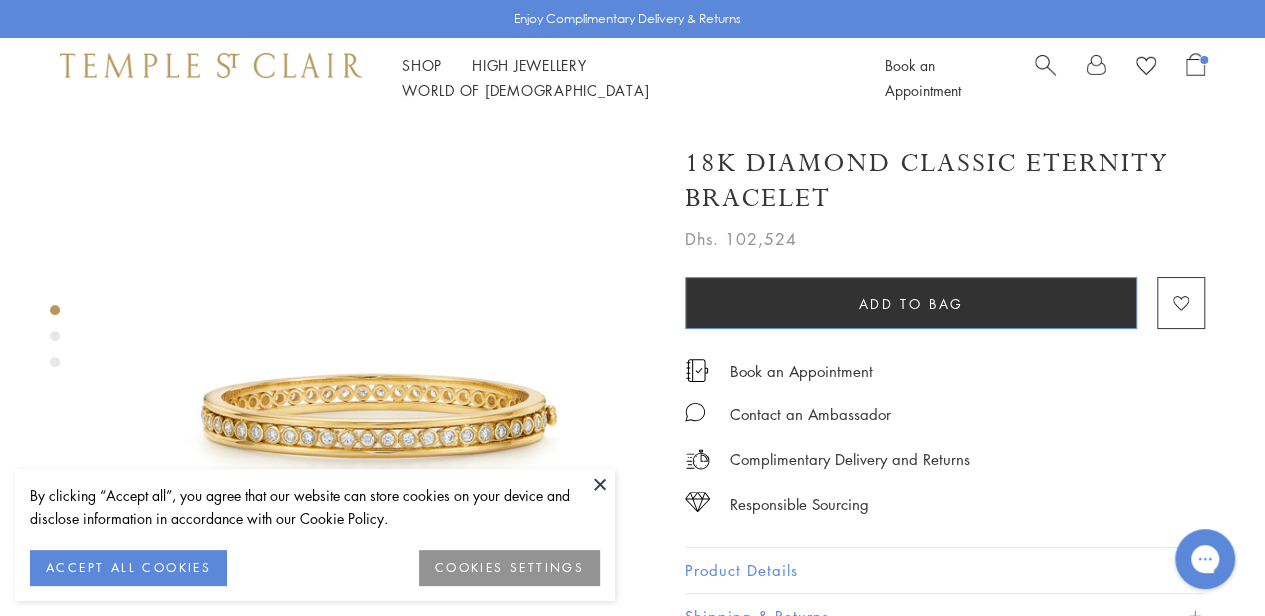 click on "Add to bag" at bounding box center (911, 303) 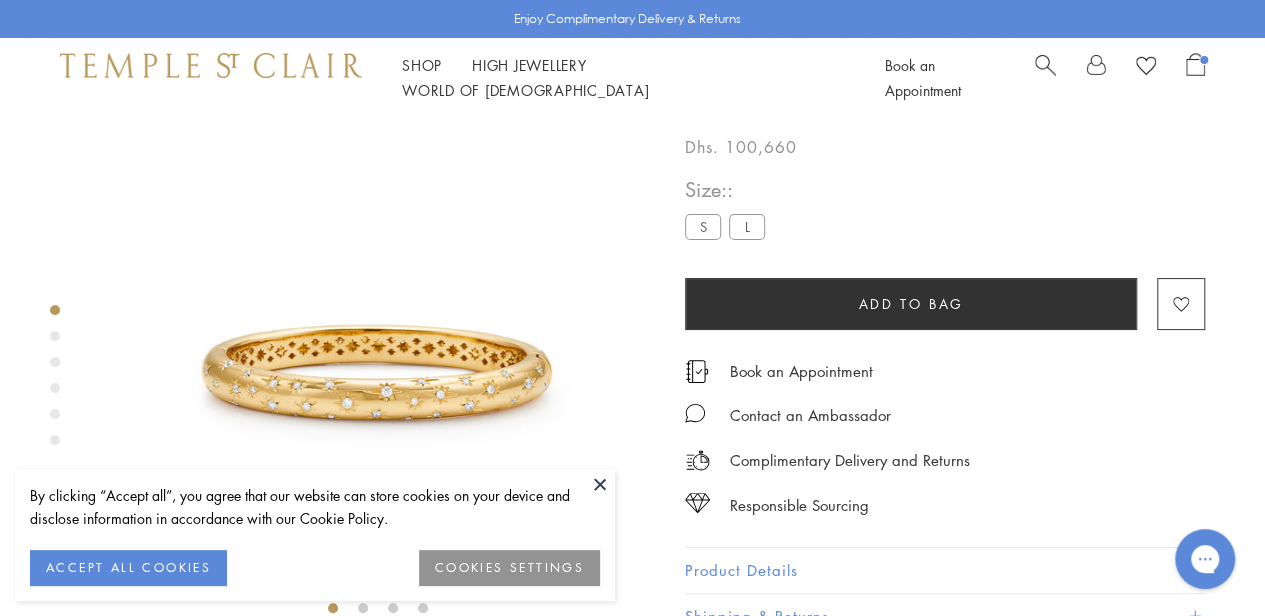 scroll, scrollTop: 0, scrollLeft: 0, axis: both 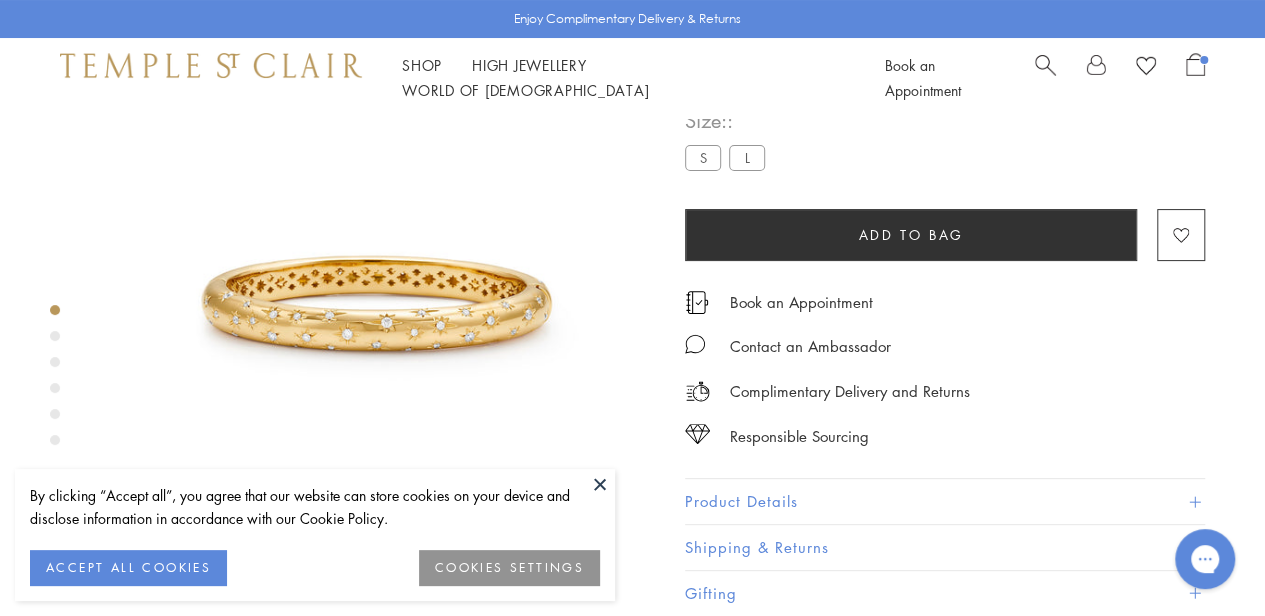 click on "Add to bag" at bounding box center [911, 235] 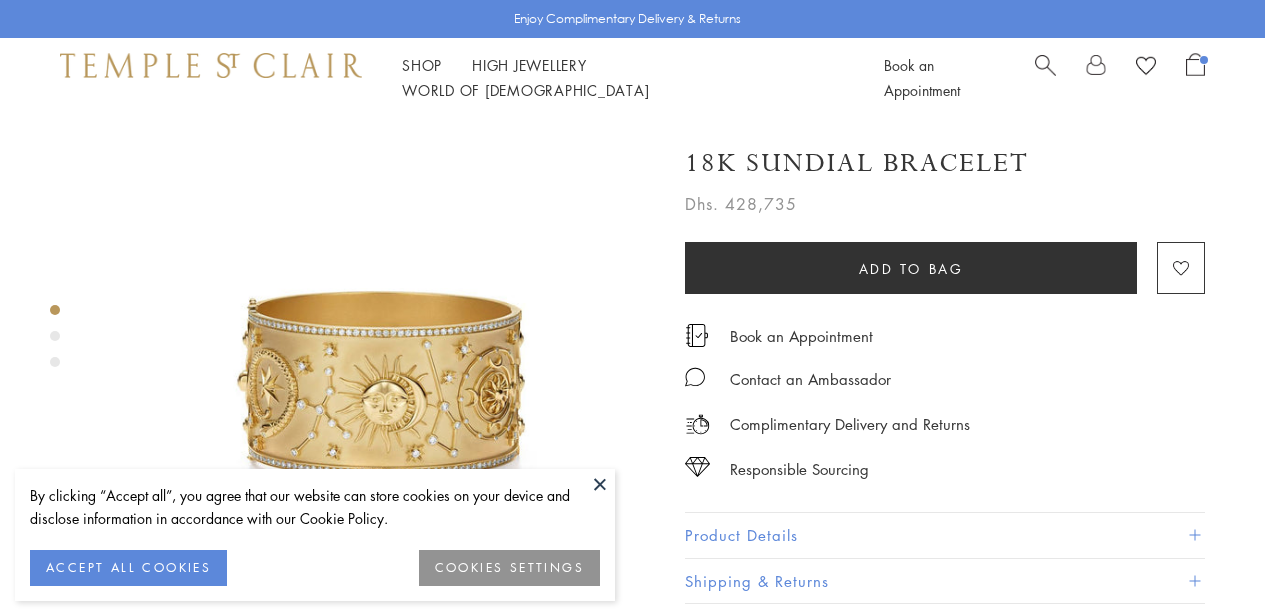 scroll, scrollTop: 0, scrollLeft: 0, axis: both 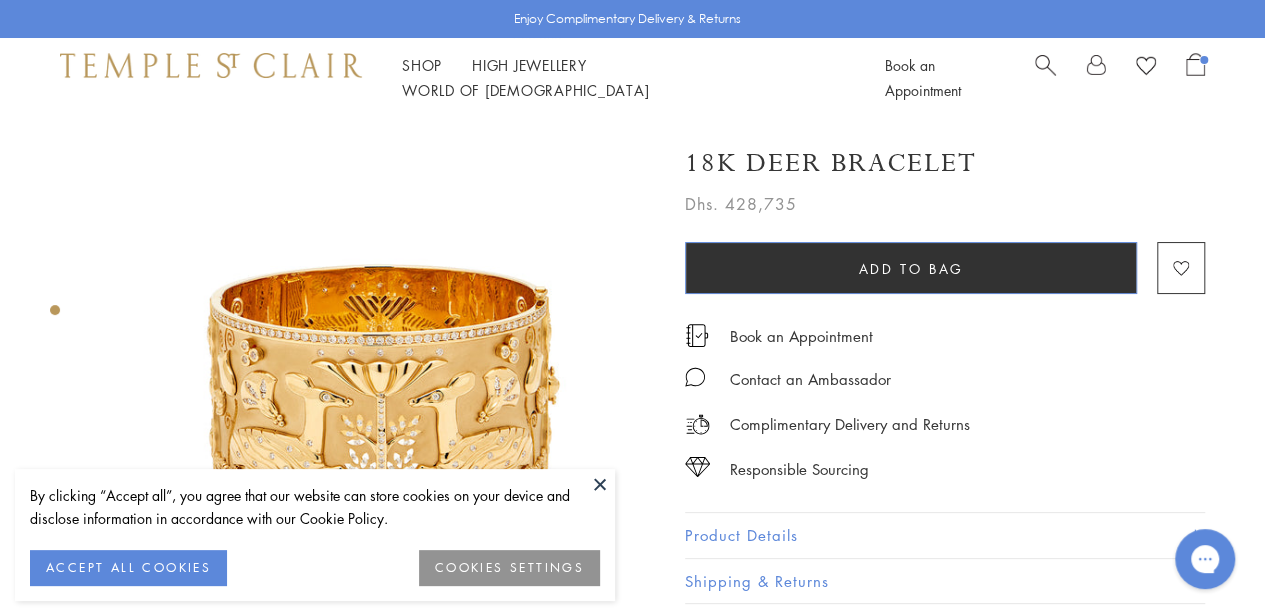click on "Add to bag" at bounding box center (911, 268) 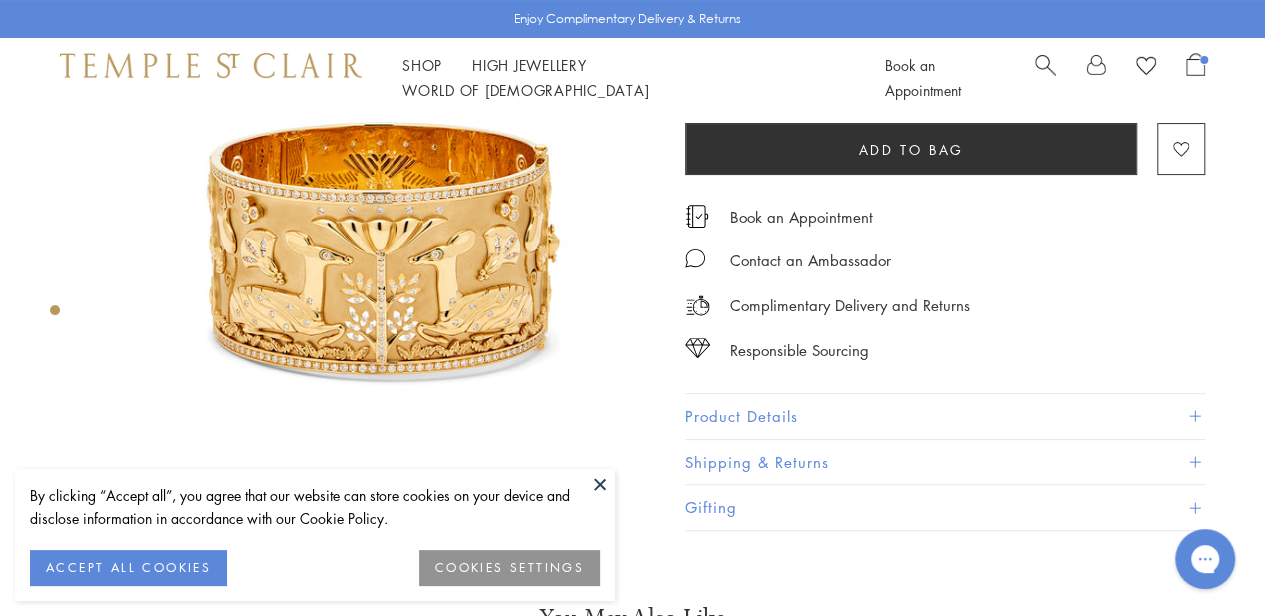 scroll, scrollTop: 155, scrollLeft: 0, axis: vertical 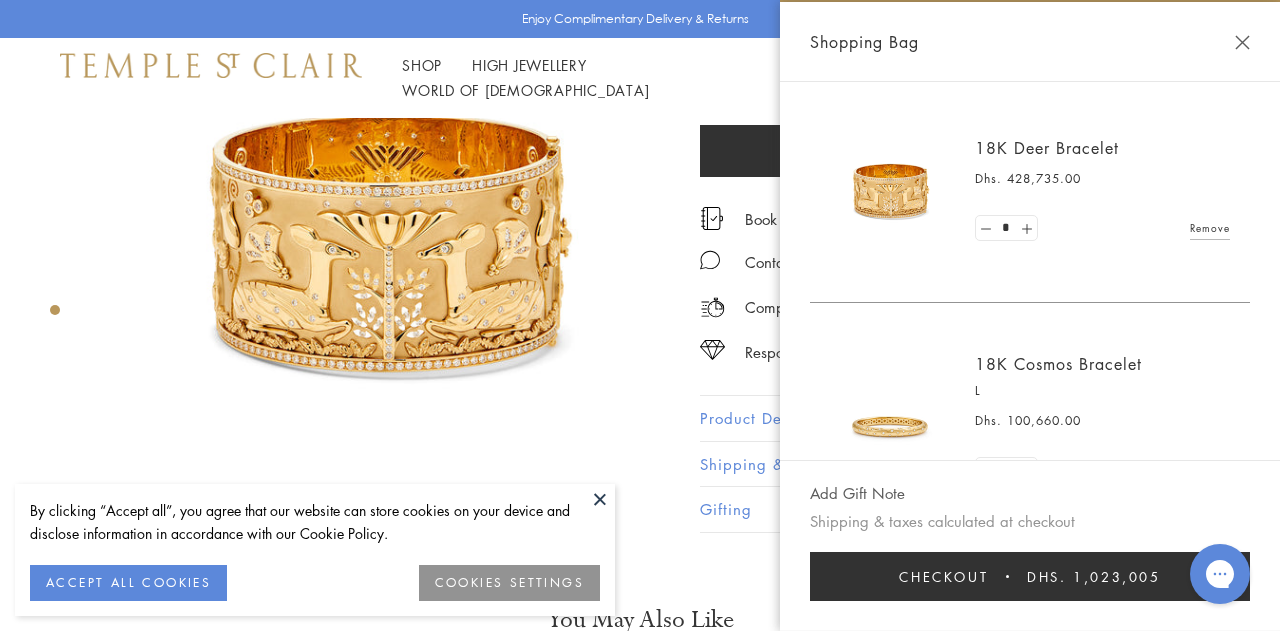 click on "Complimentary Delivery and Returns" at bounding box center (960, 297) 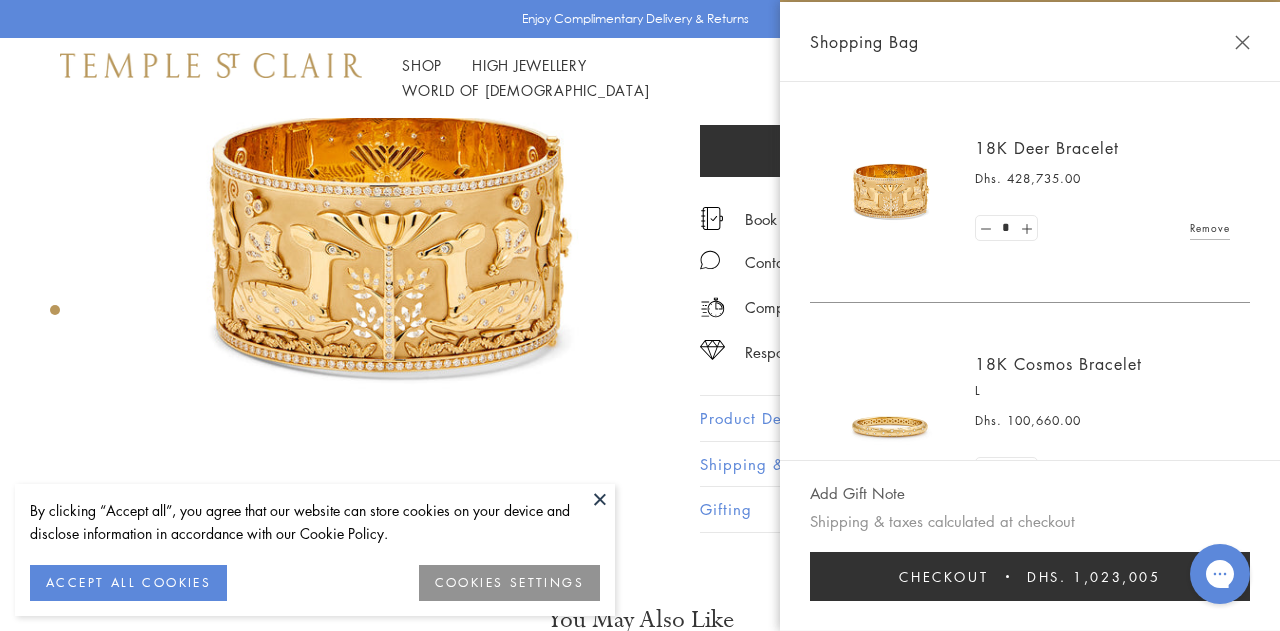click on "Shopping Bag" at bounding box center (1030, 42) 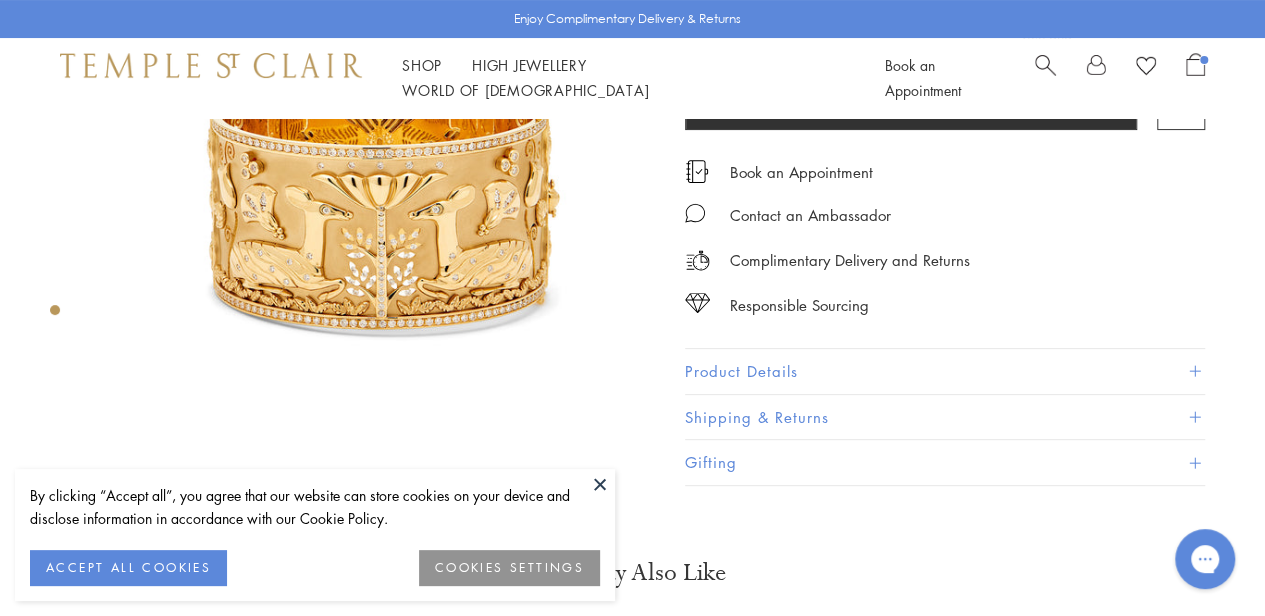 scroll, scrollTop: 343, scrollLeft: 0, axis: vertical 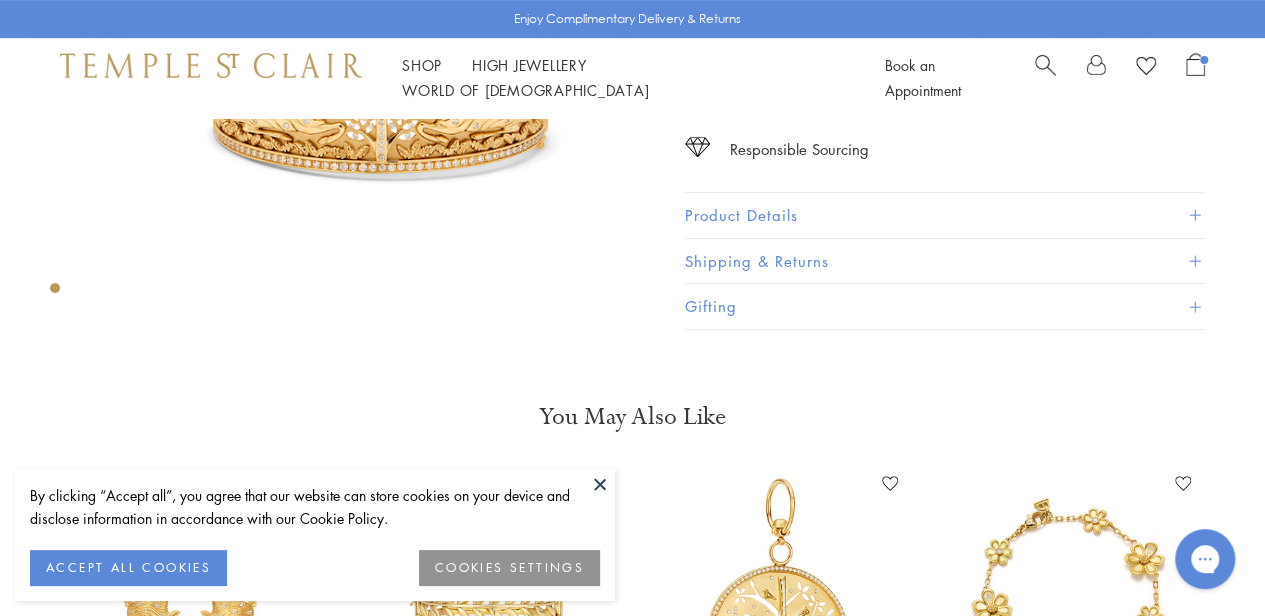 click on "Product Details" at bounding box center [945, 215] 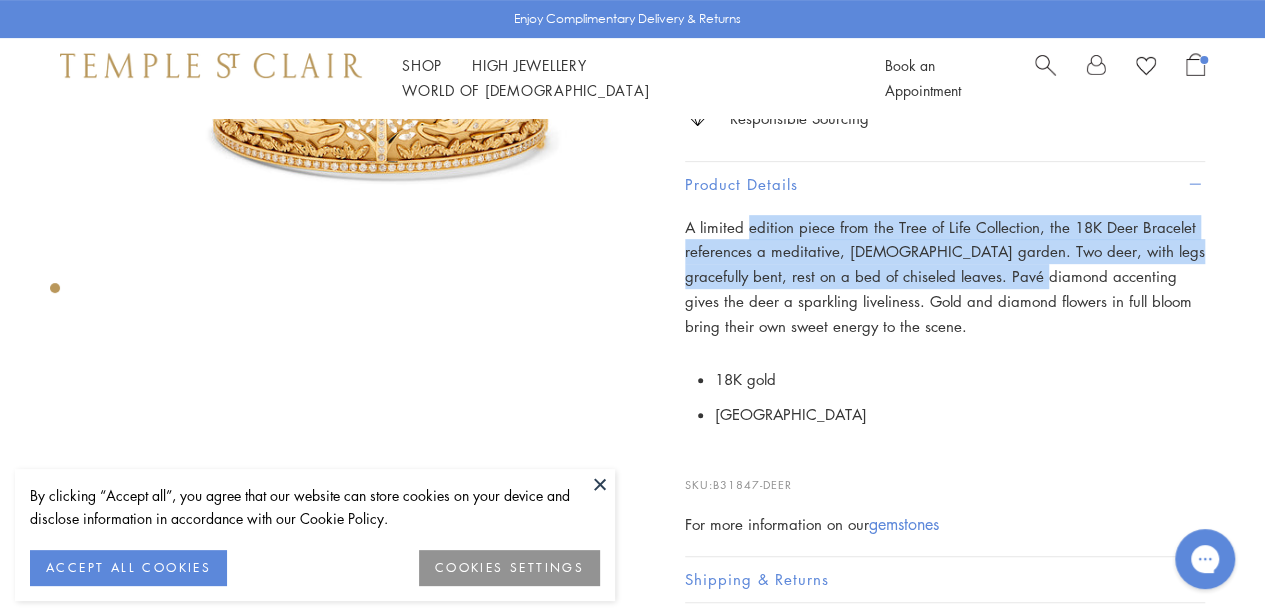 drag, startPoint x: 746, startPoint y: 234, endPoint x: 1016, endPoint y: 283, distance: 274.41028 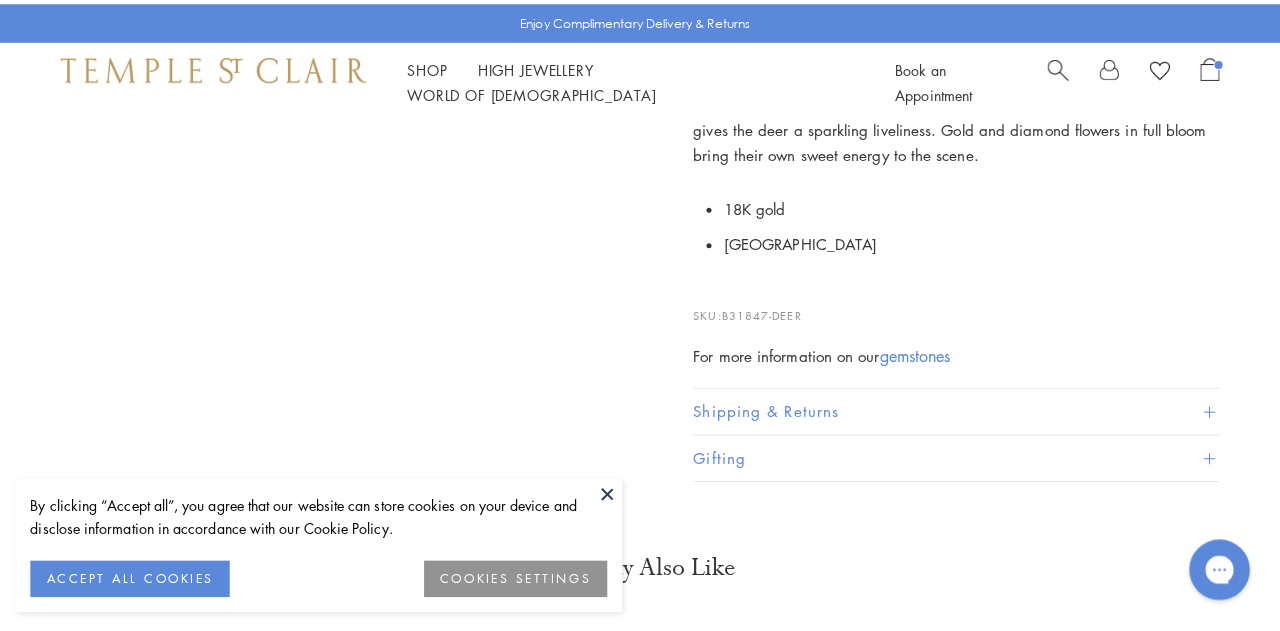 scroll, scrollTop: 530, scrollLeft: 0, axis: vertical 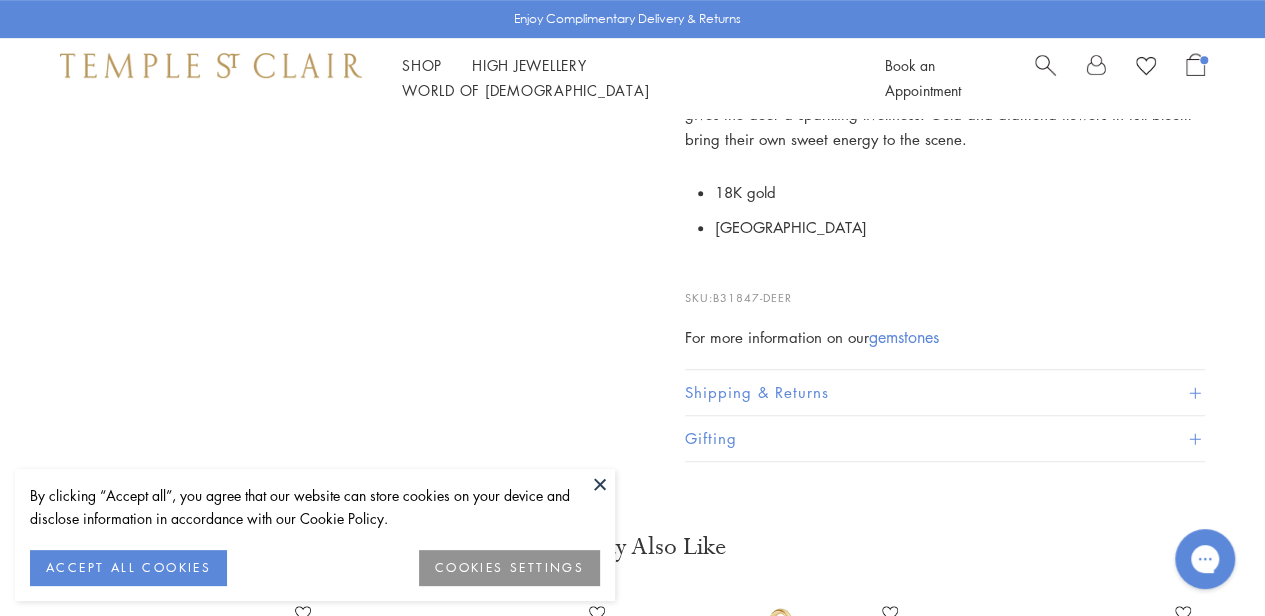 click on "Shipping & Returns" at bounding box center [945, 392] 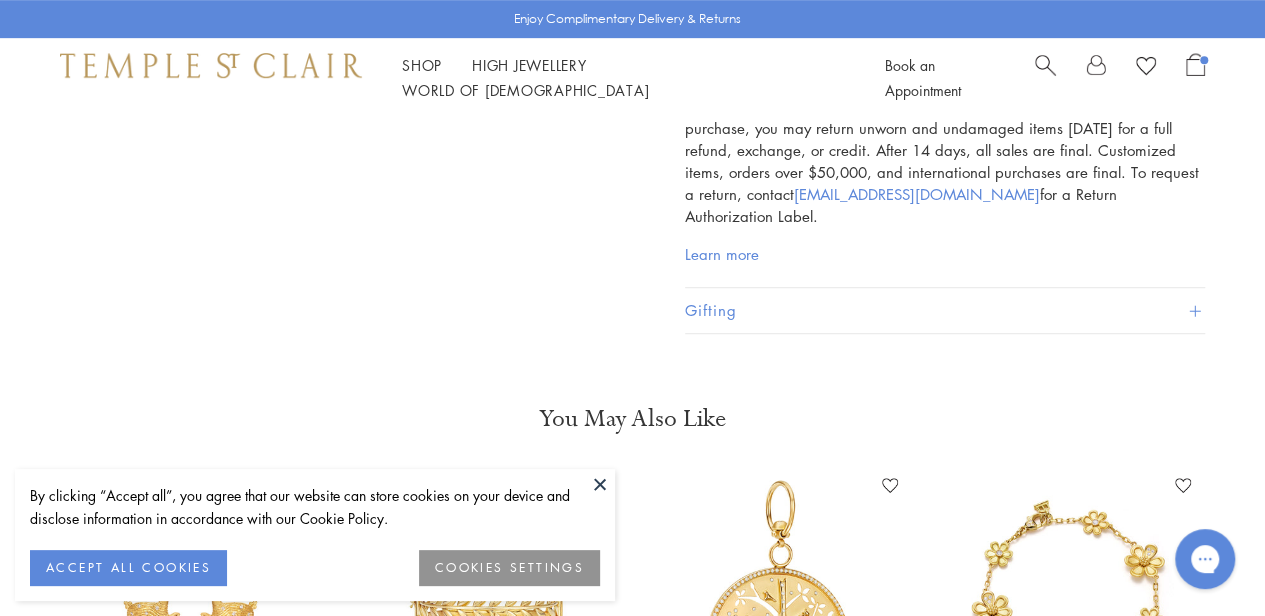 click on "Shop Shop
Categories Amulets   Pendants & Charms   Lockets   Chains & Leather Cords   Earrings   Rings   Bracelets & Bangles   Necklaces   Books & Notebooks   View All   Collections Rock Crystal Amulet   Angels   Color Theory   Celestial   Tree of Life   Royal Blue Moonstone   Zodiac   Featured Travel Jewels   New Arrivals   S25 Fiori Collection   Our Exclusive Jewels   Jewels to Personalize   Limited Edition Jewels   Sassini Rings   Temple Classics   Temple St. Clair x Big Life Foundation    Curated for you
Temple Convertible Charm Bracelet Shop Now" at bounding box center [632, 78] 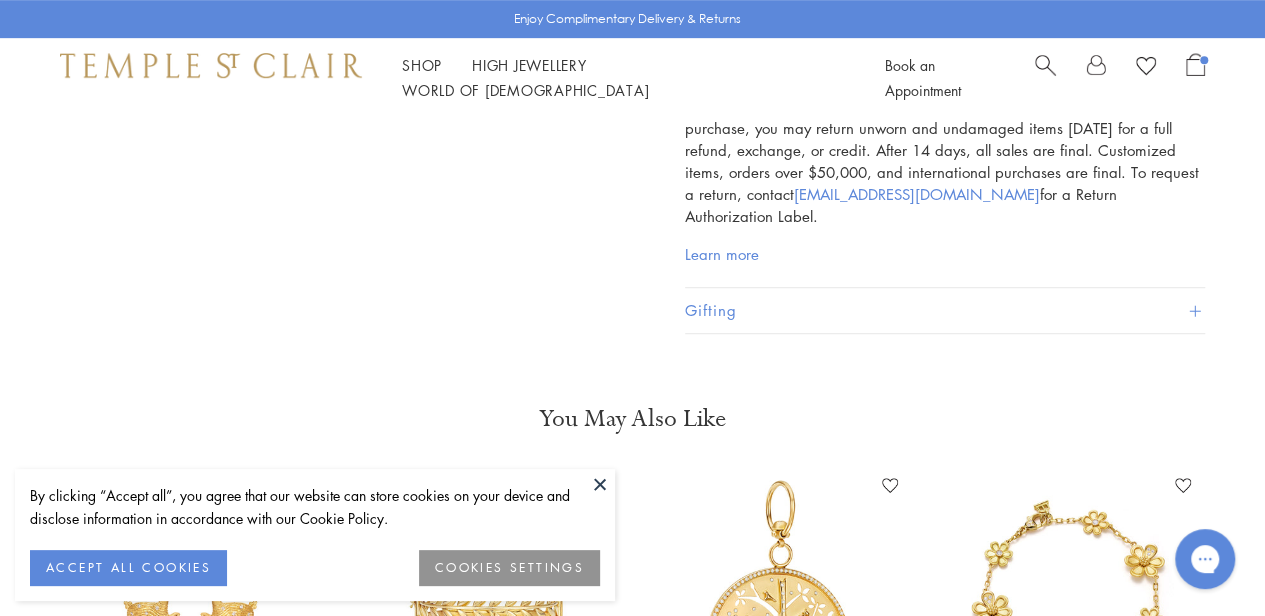 click at bounding box center (1195, 64) 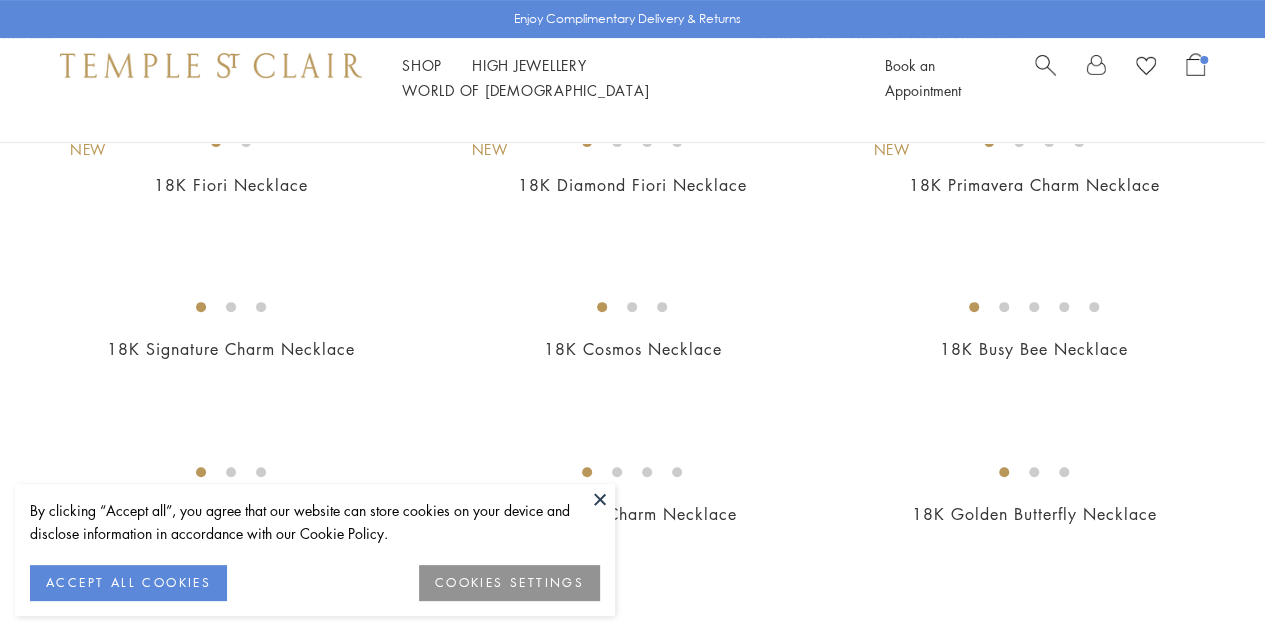 scroll, scrollTop: 0, scrollLeft: 0, axis: both 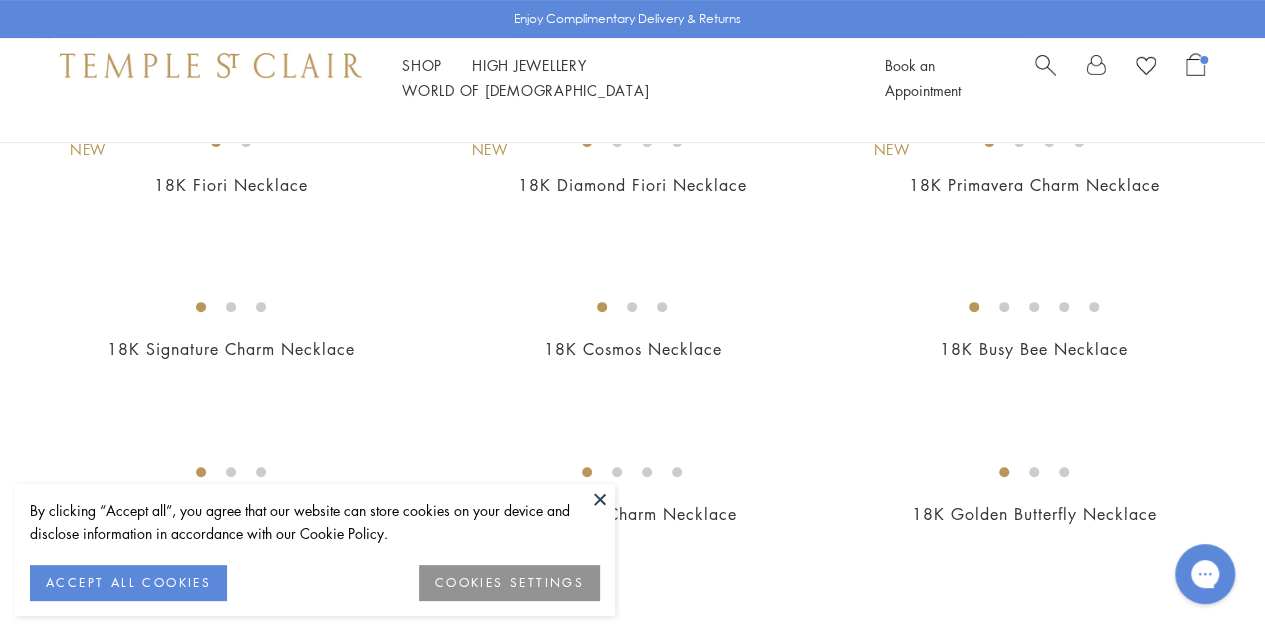 click at bounding box center (600, 499) 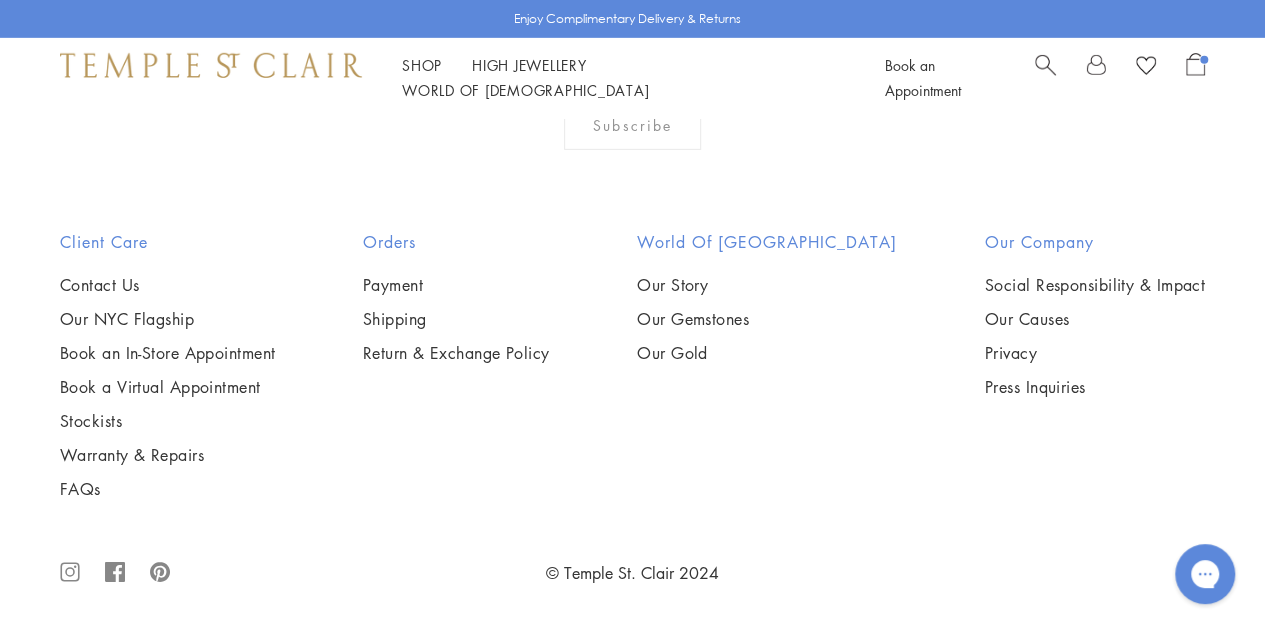 scroll, scrollTop: 7103, scrollLeft: 0, axis: vertical 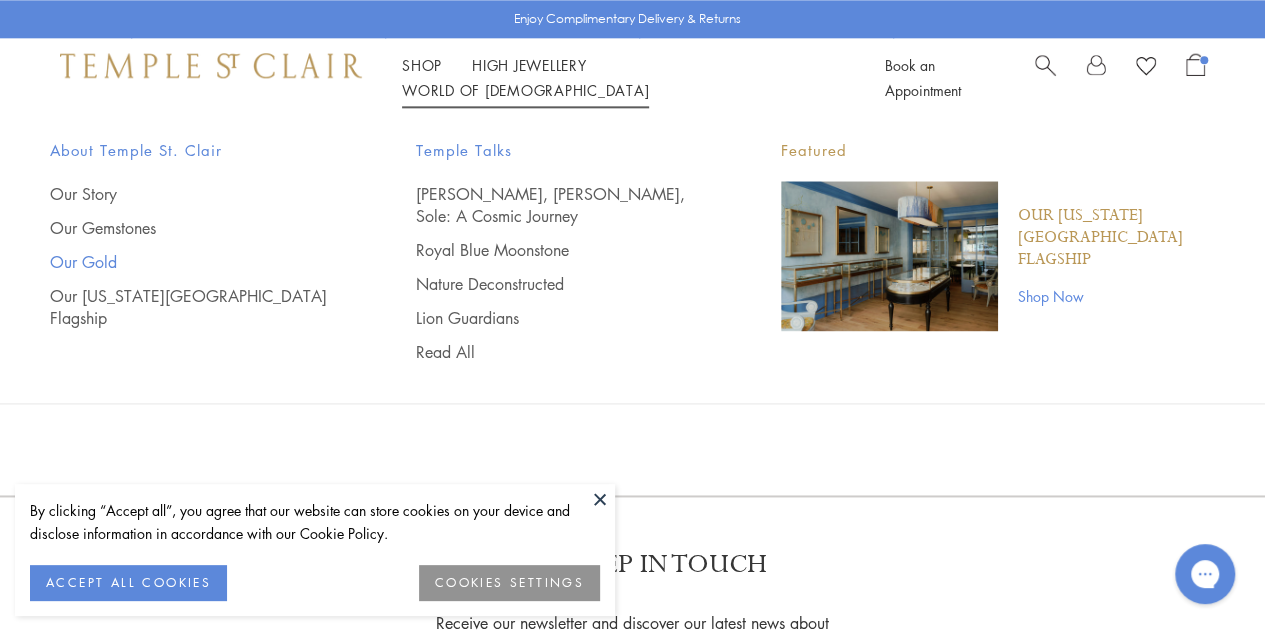 click on "Our Gold" at bounding box center [193, 262] 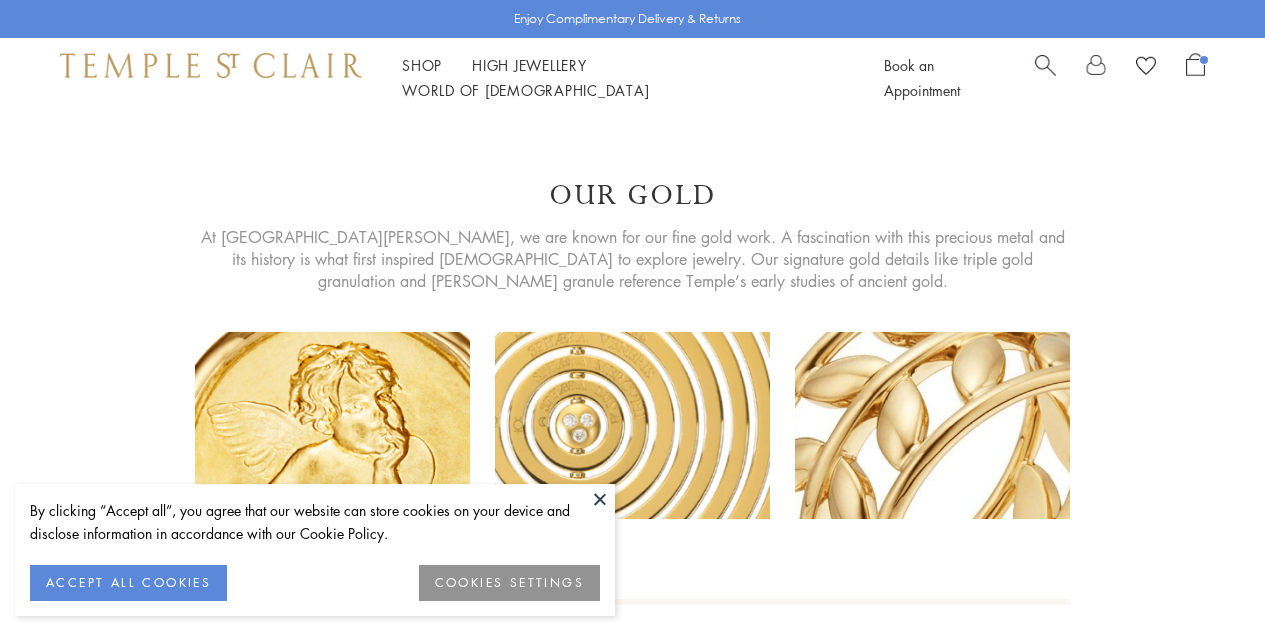 scroll, scrollTop: 0, scrollLeft: 0, axis: both 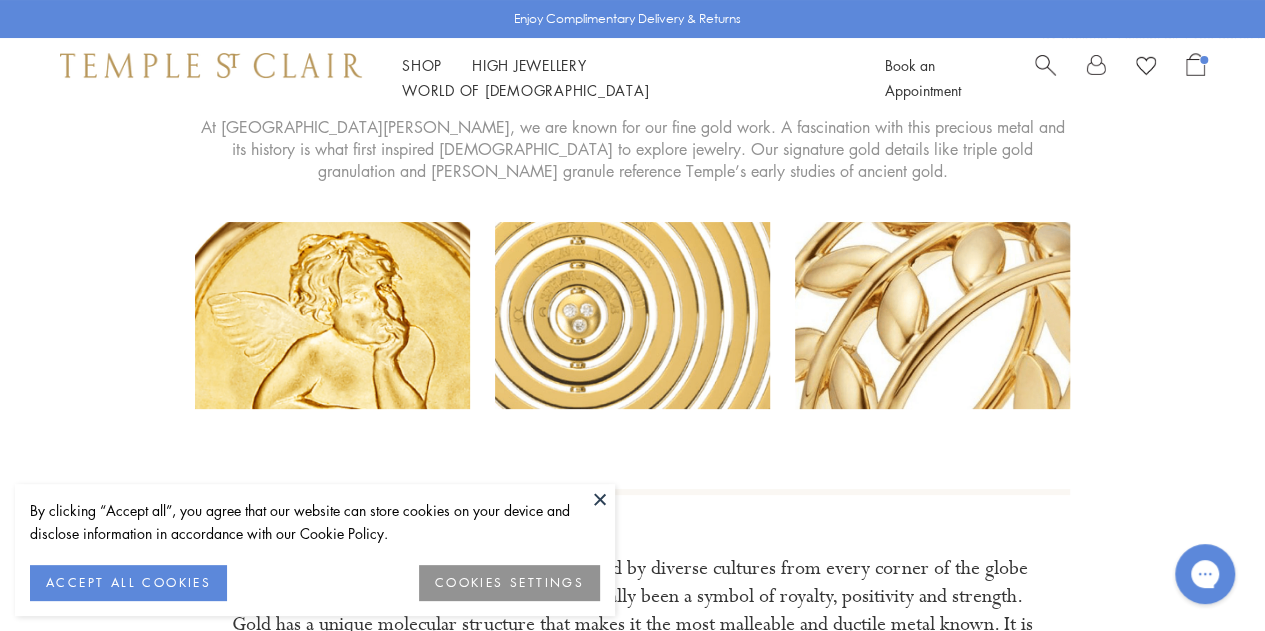 click at bounding box center (600, 499) 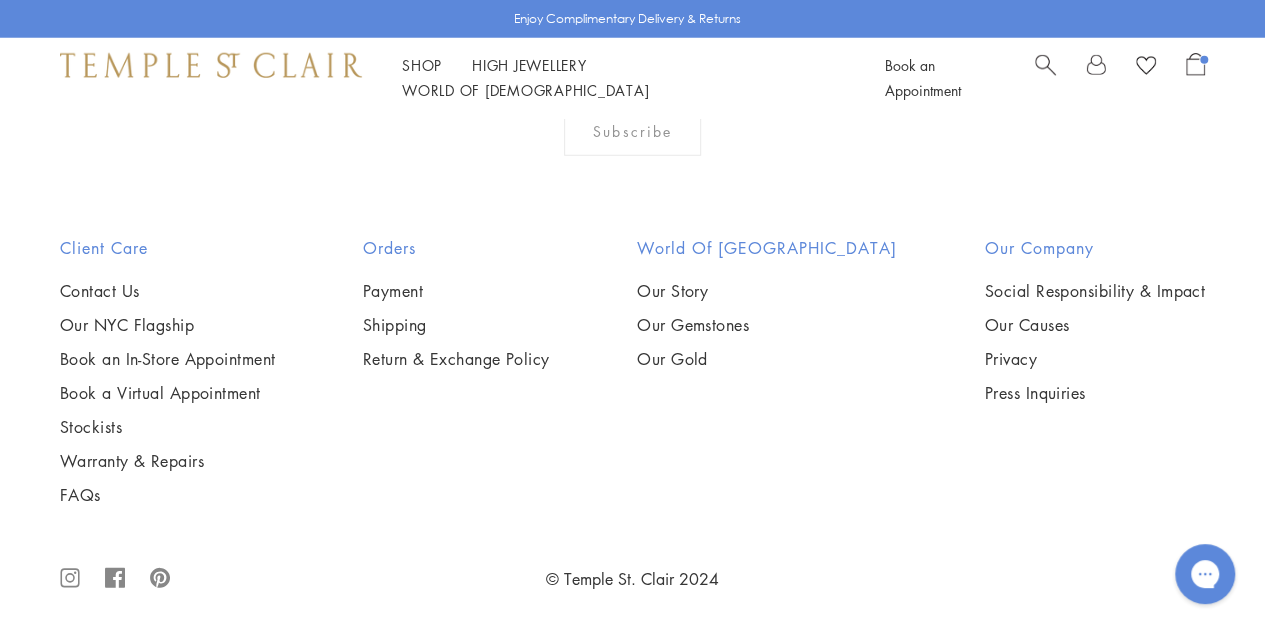 scroll, scrollTop: 2700, scrollLeft: 0, axis: vertical 